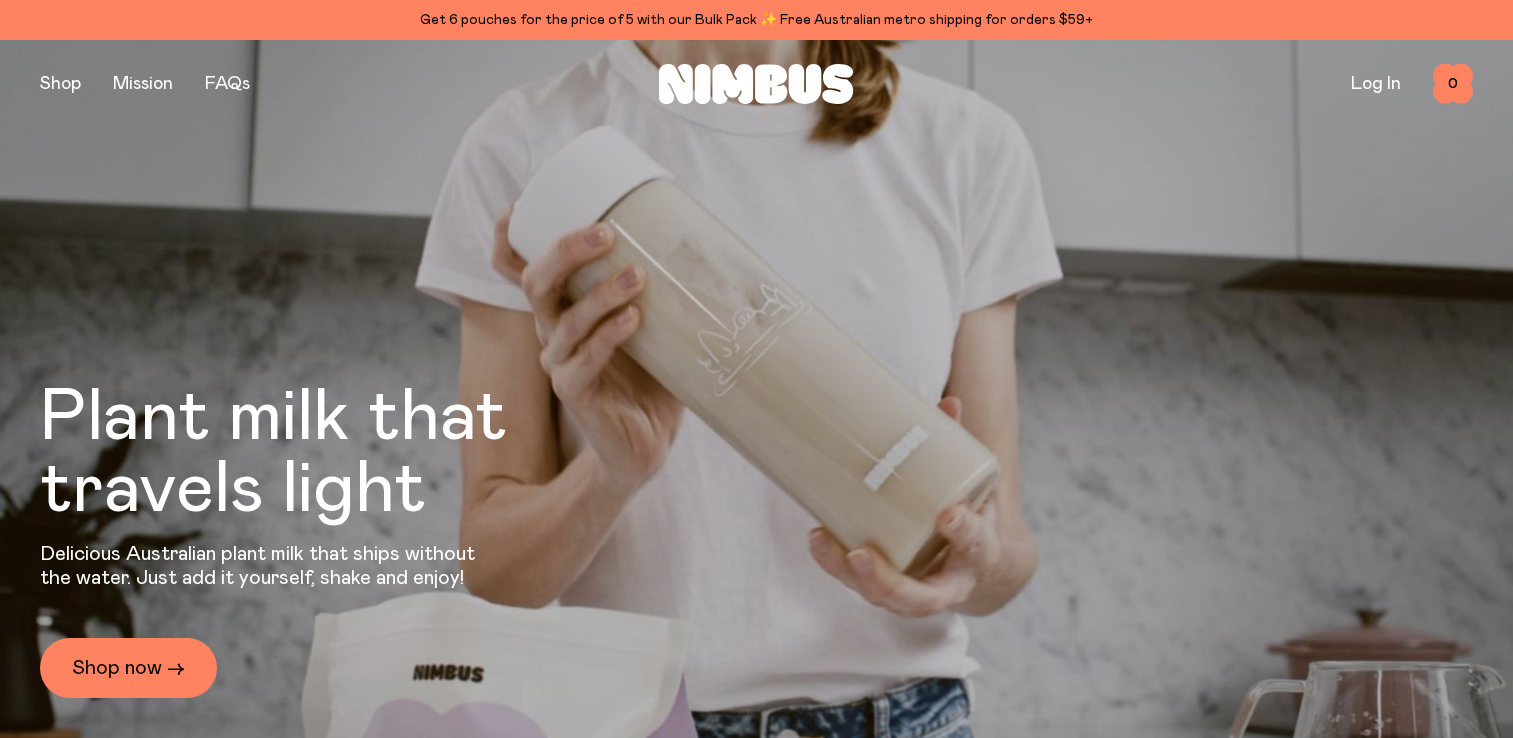 scroll, scrollTop: 0, scrollLeft: 0, axis: both 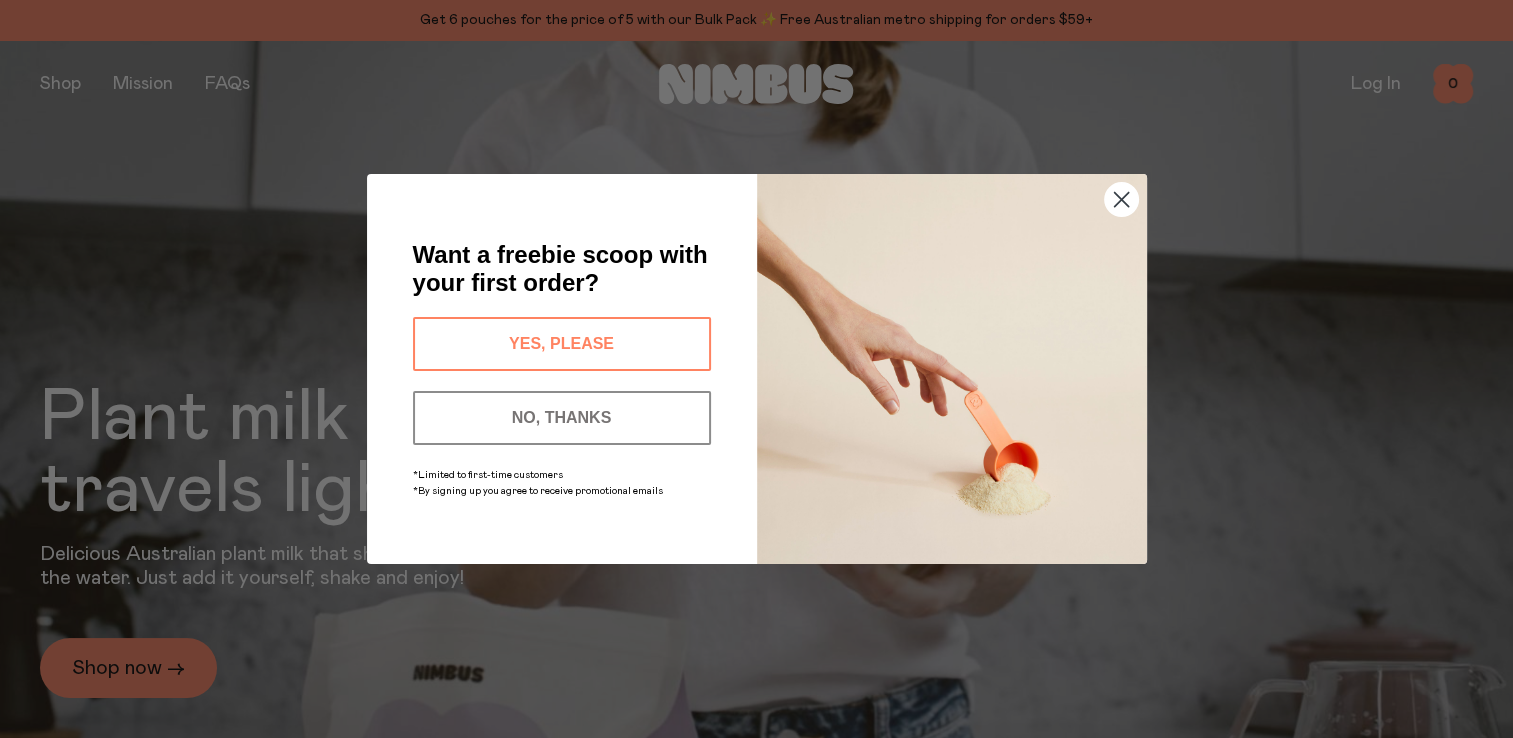 click on "YES, PLEASE" at bounding box center (562, 344) 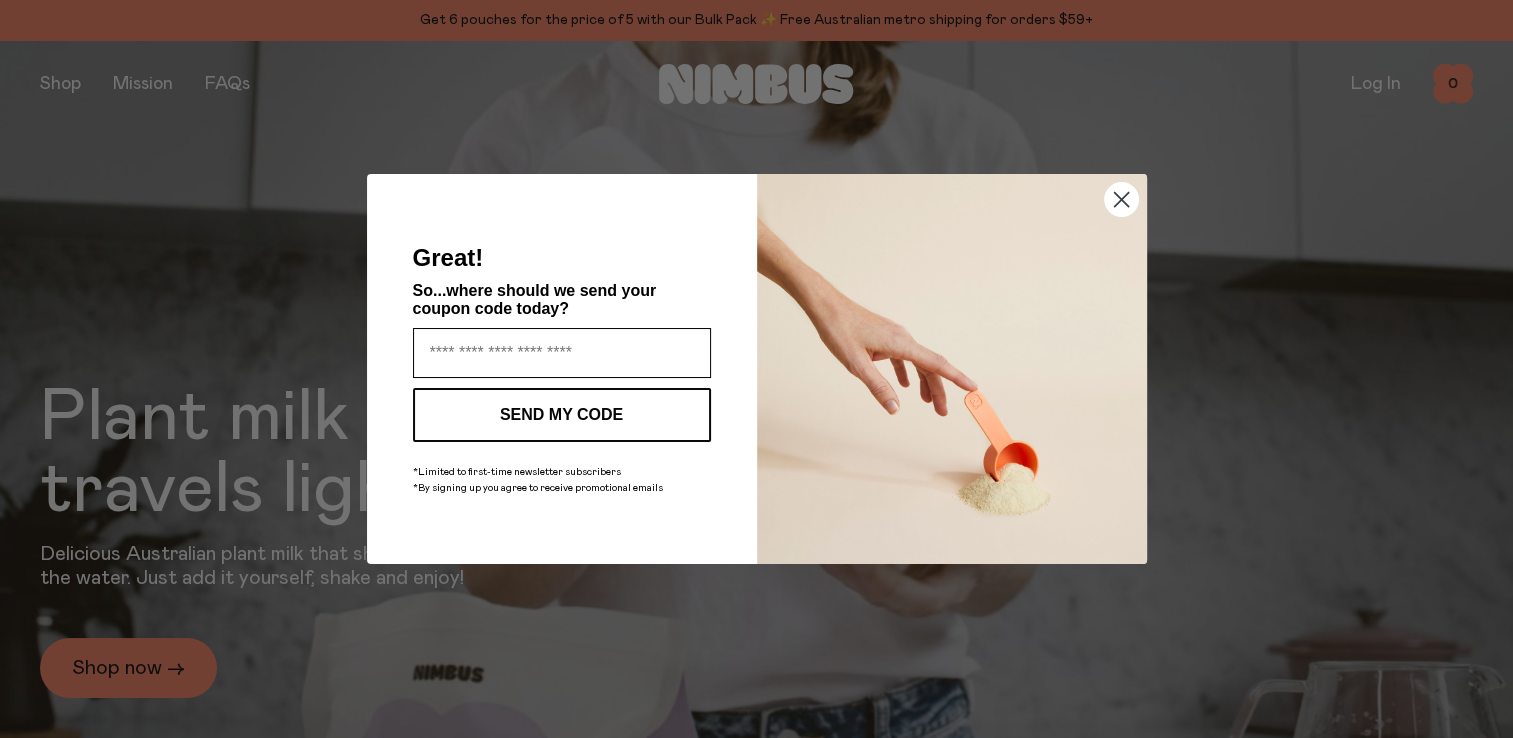 click at bounding box center (562, 353) 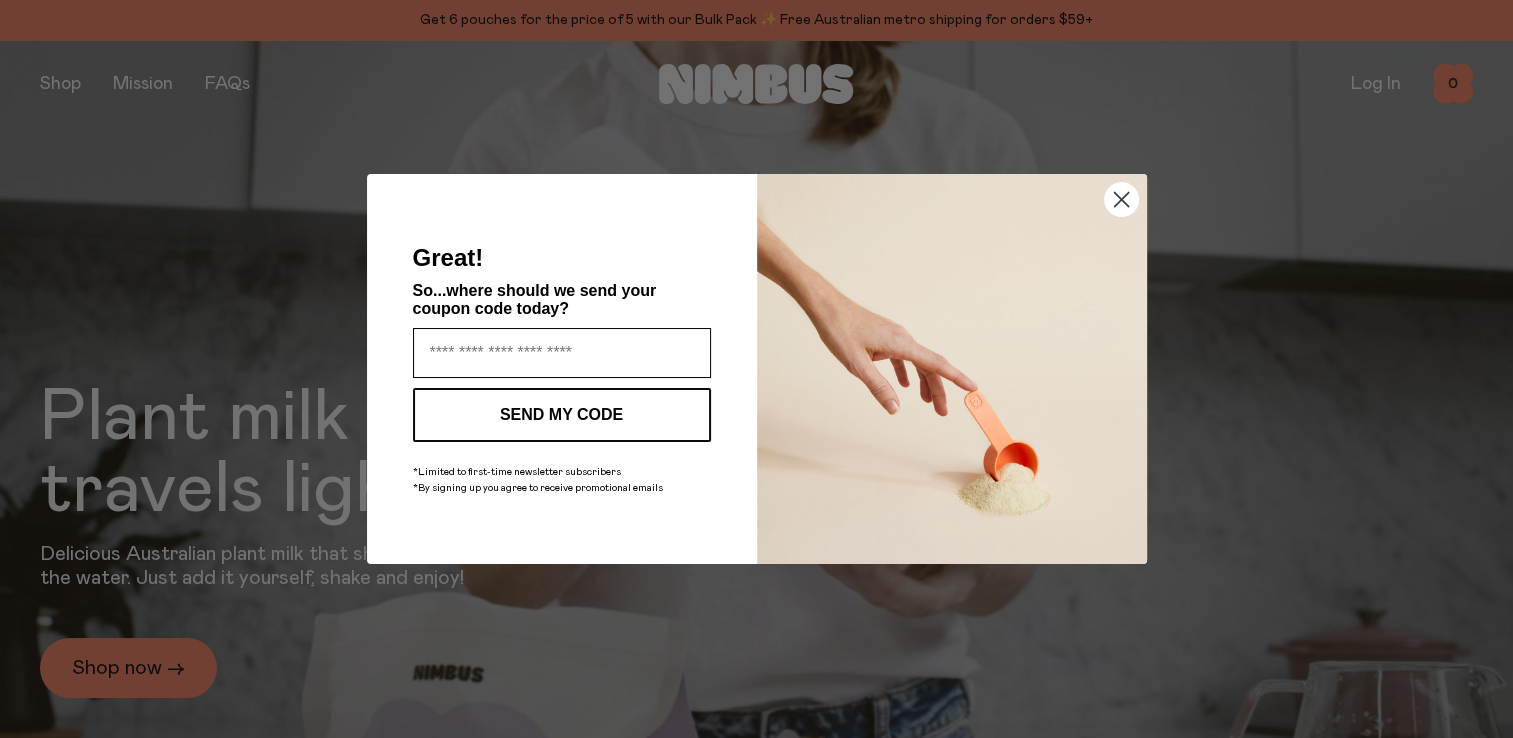 type on "**********" 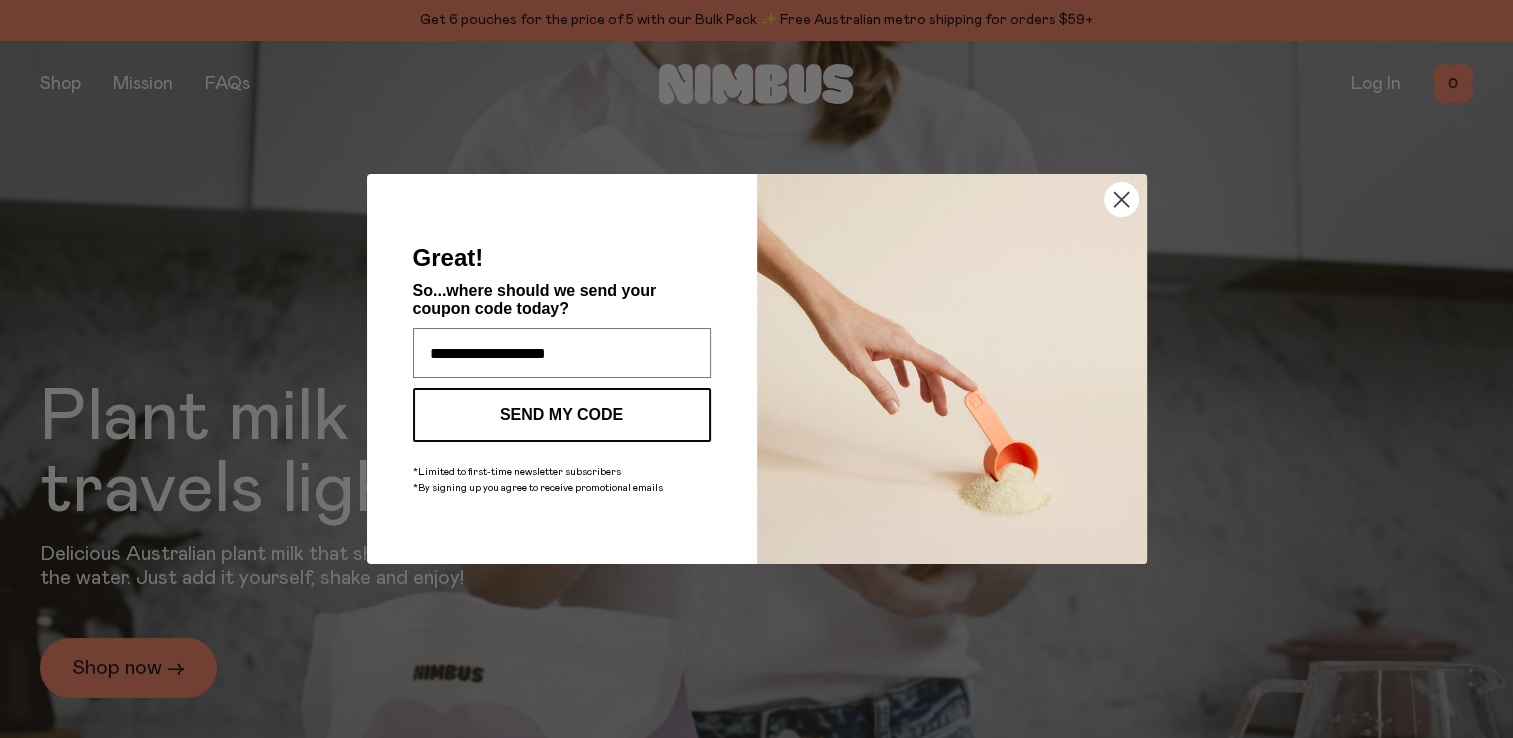 click on "SEND MY CODE" at bounding box center [562, 415] 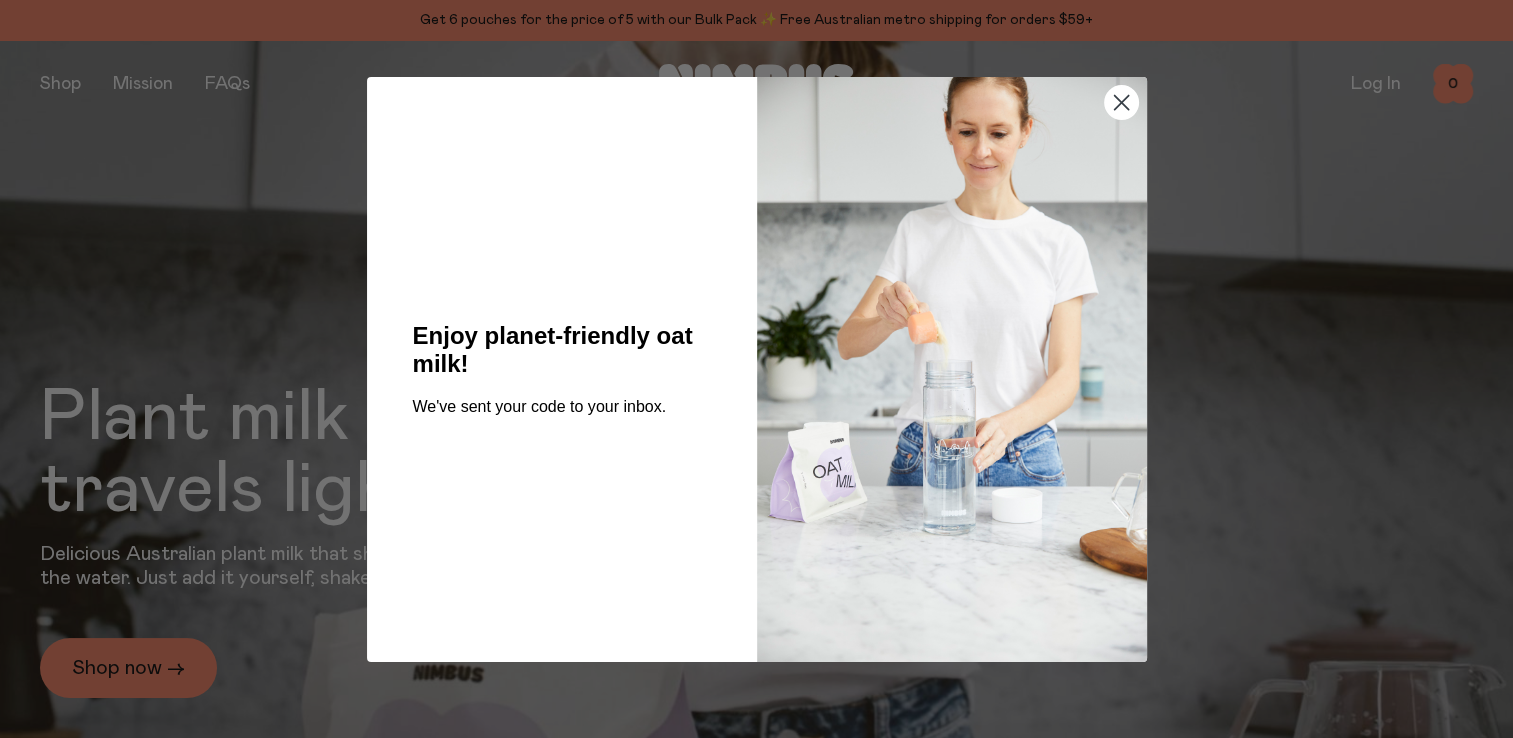 click 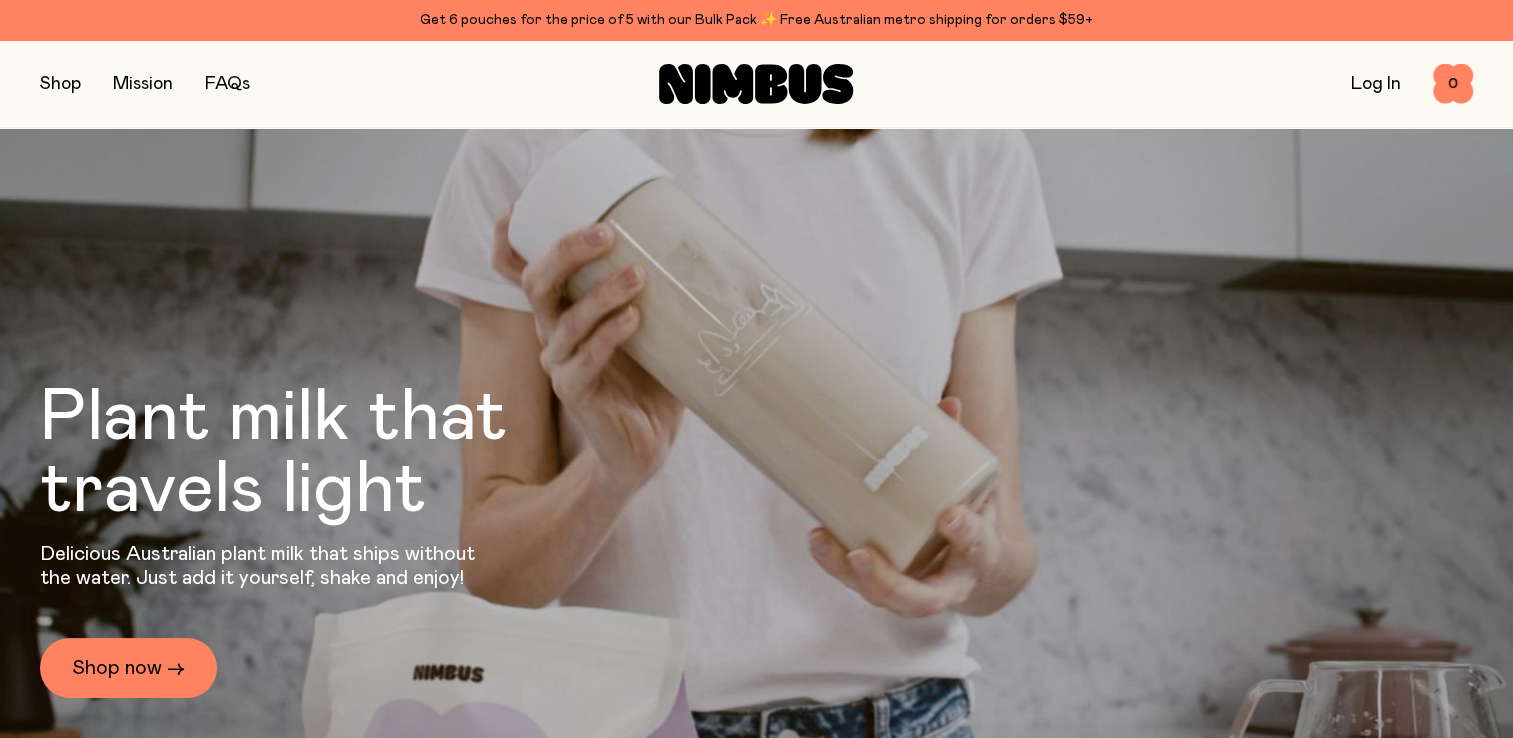 click at bounding box center [60, 84] 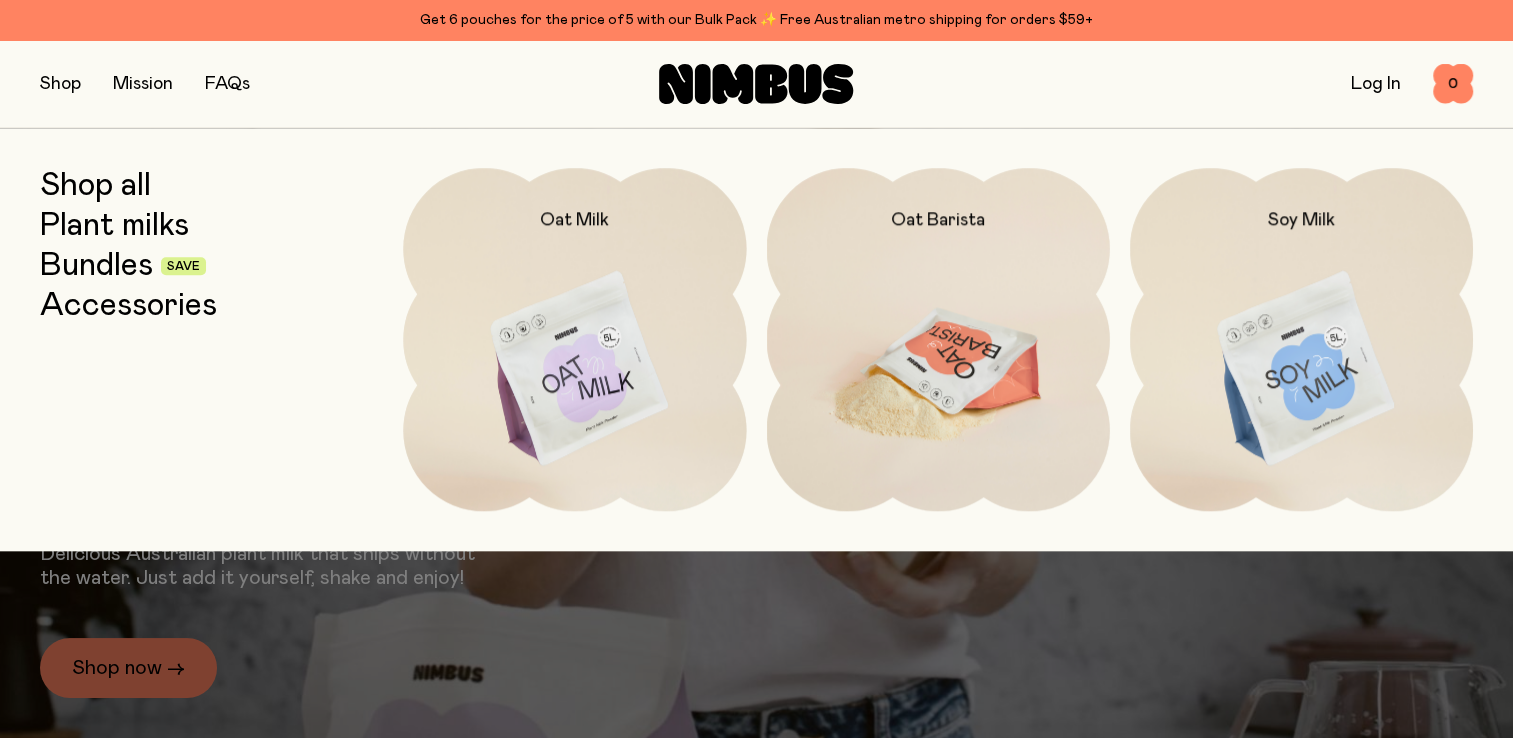 click at bounding box center (938, 369) 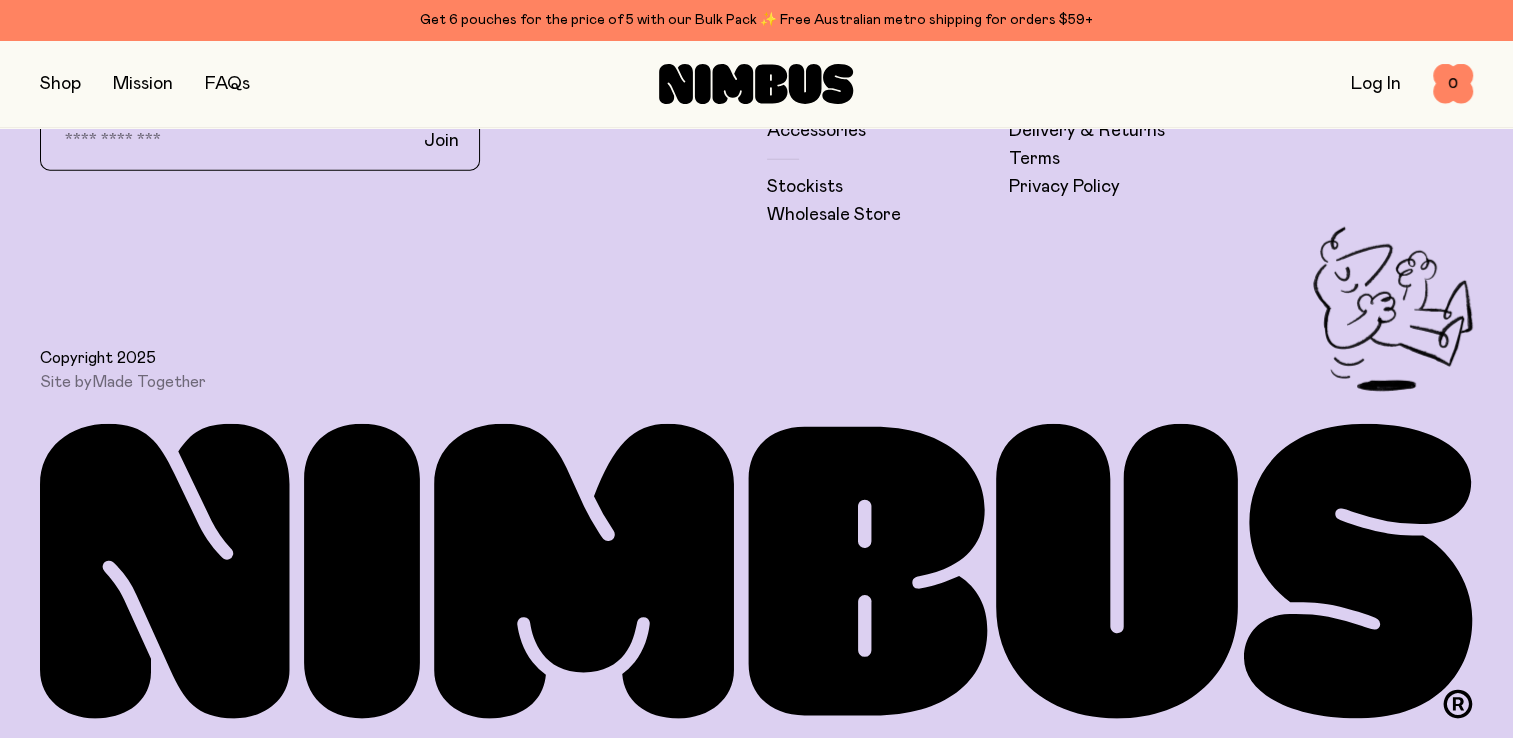 scroll, scrollTop: 4875, scrollLeft: 0, axis: vertical 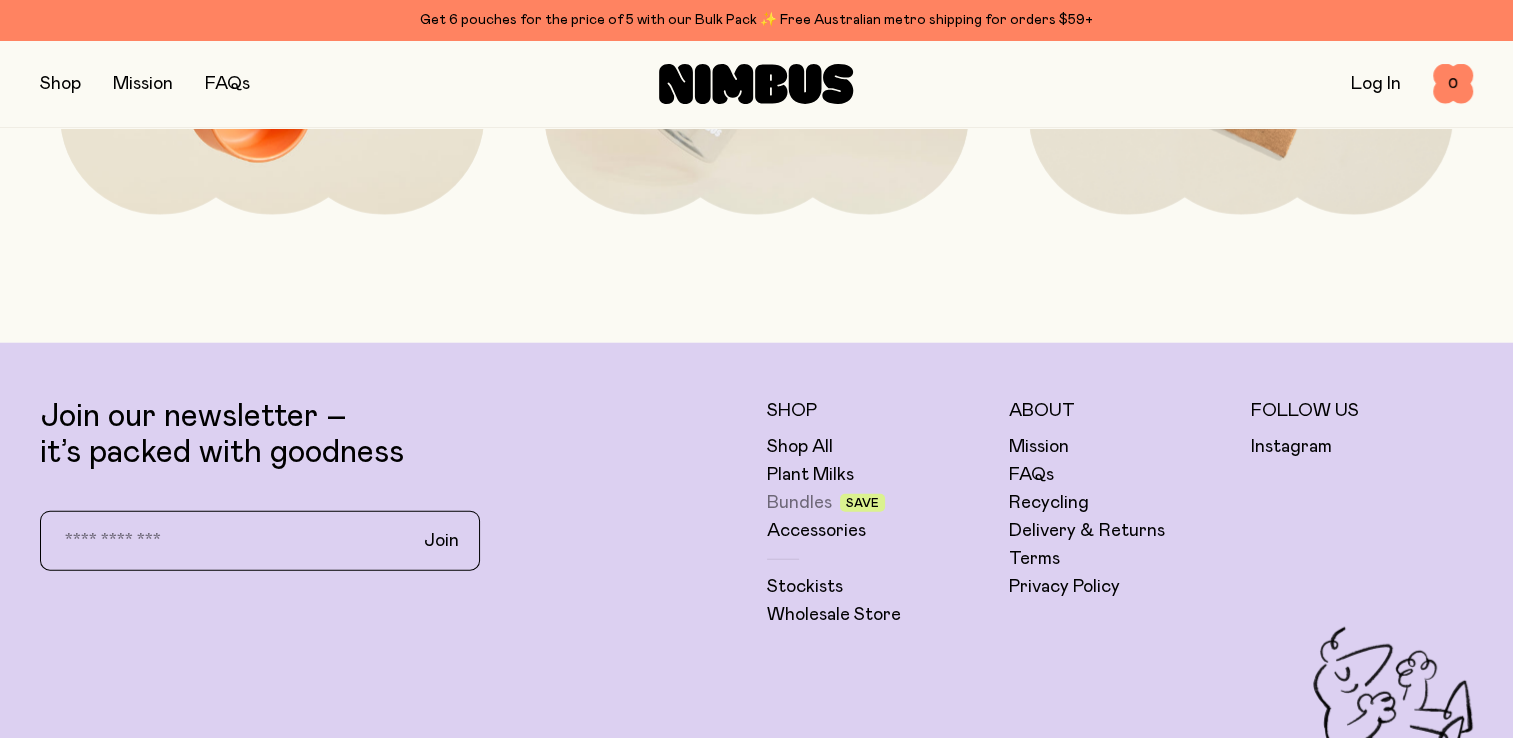 click on "Bundles" at bounding box center [799, 503] 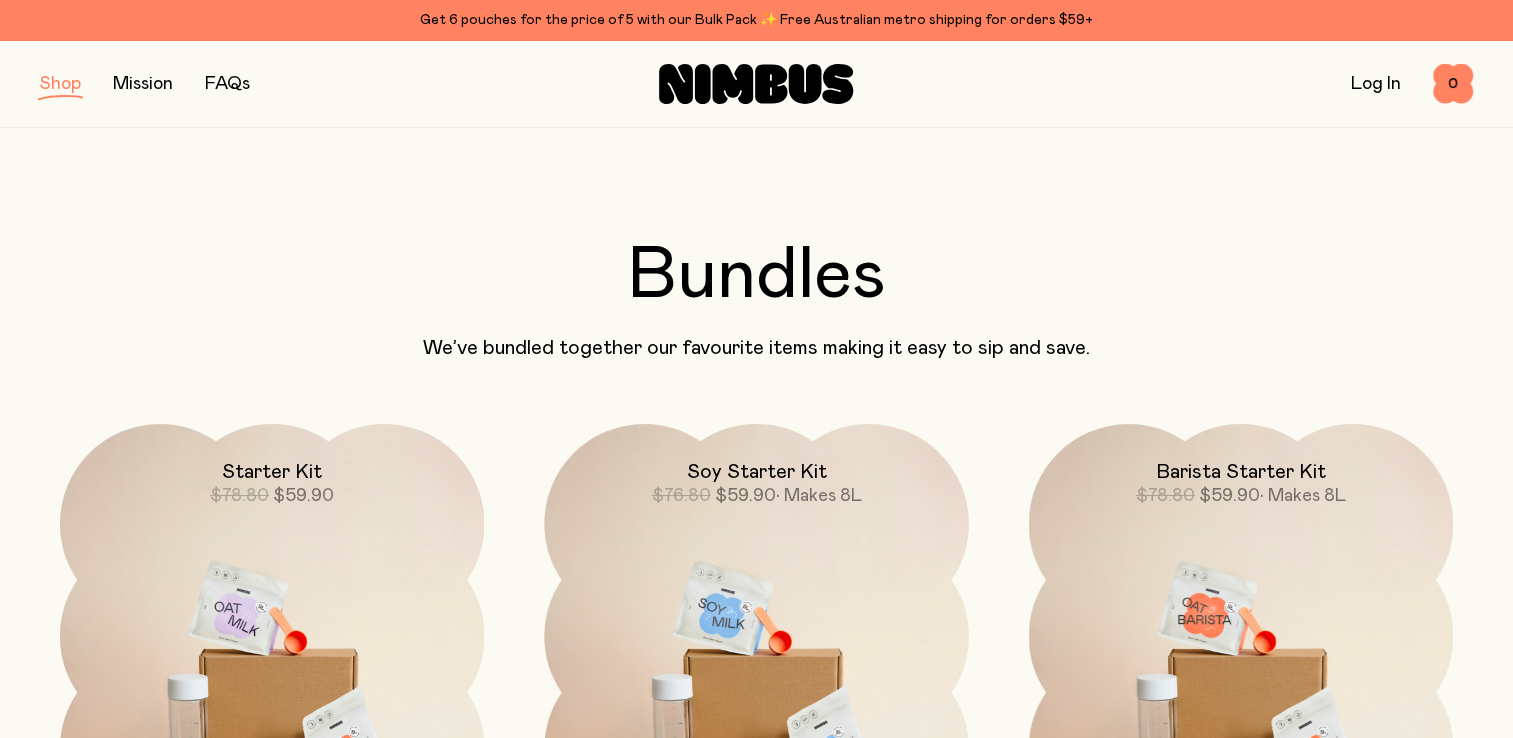scroll, scrollTop: 200, scrollLeft: 0, axis: vertical 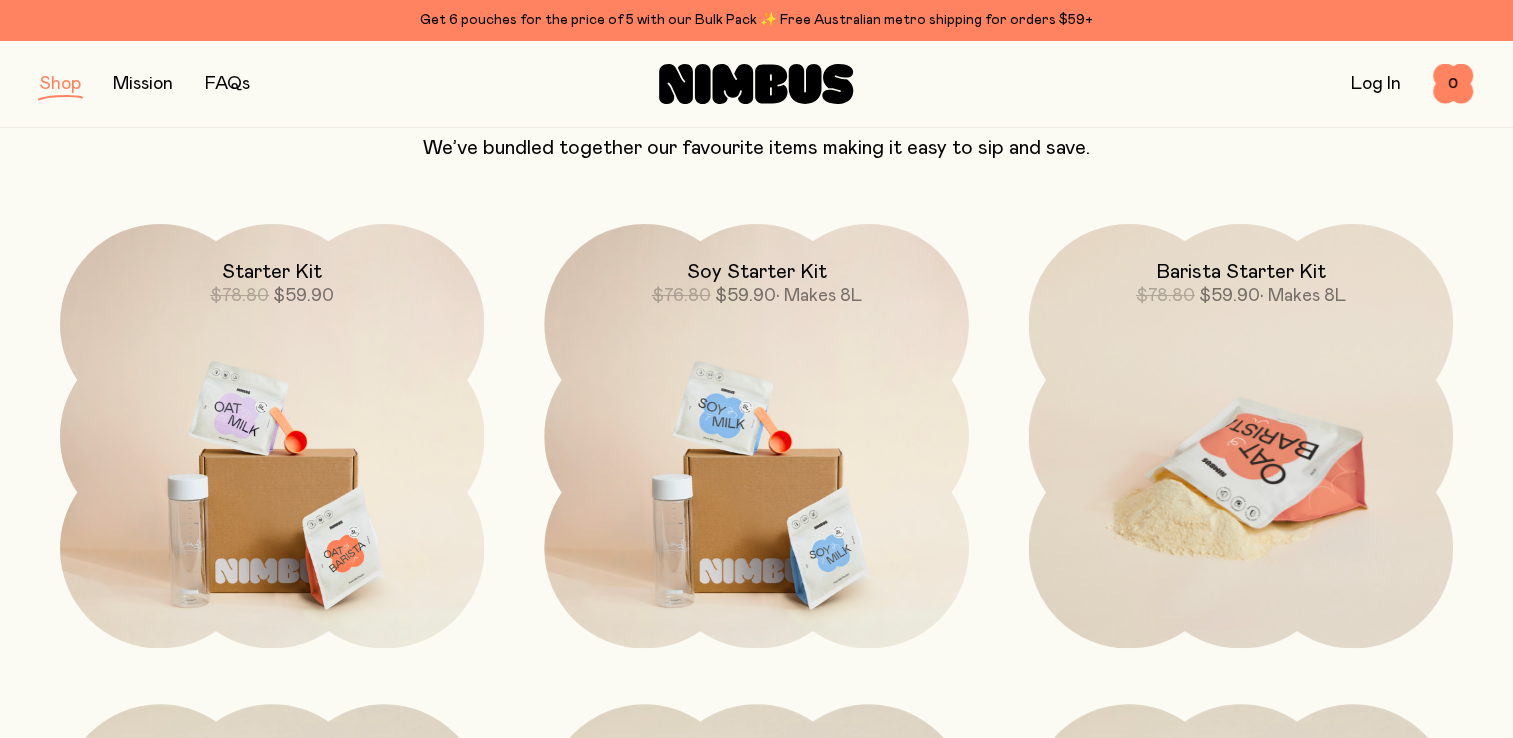 click at bounding box center (1241, 473) 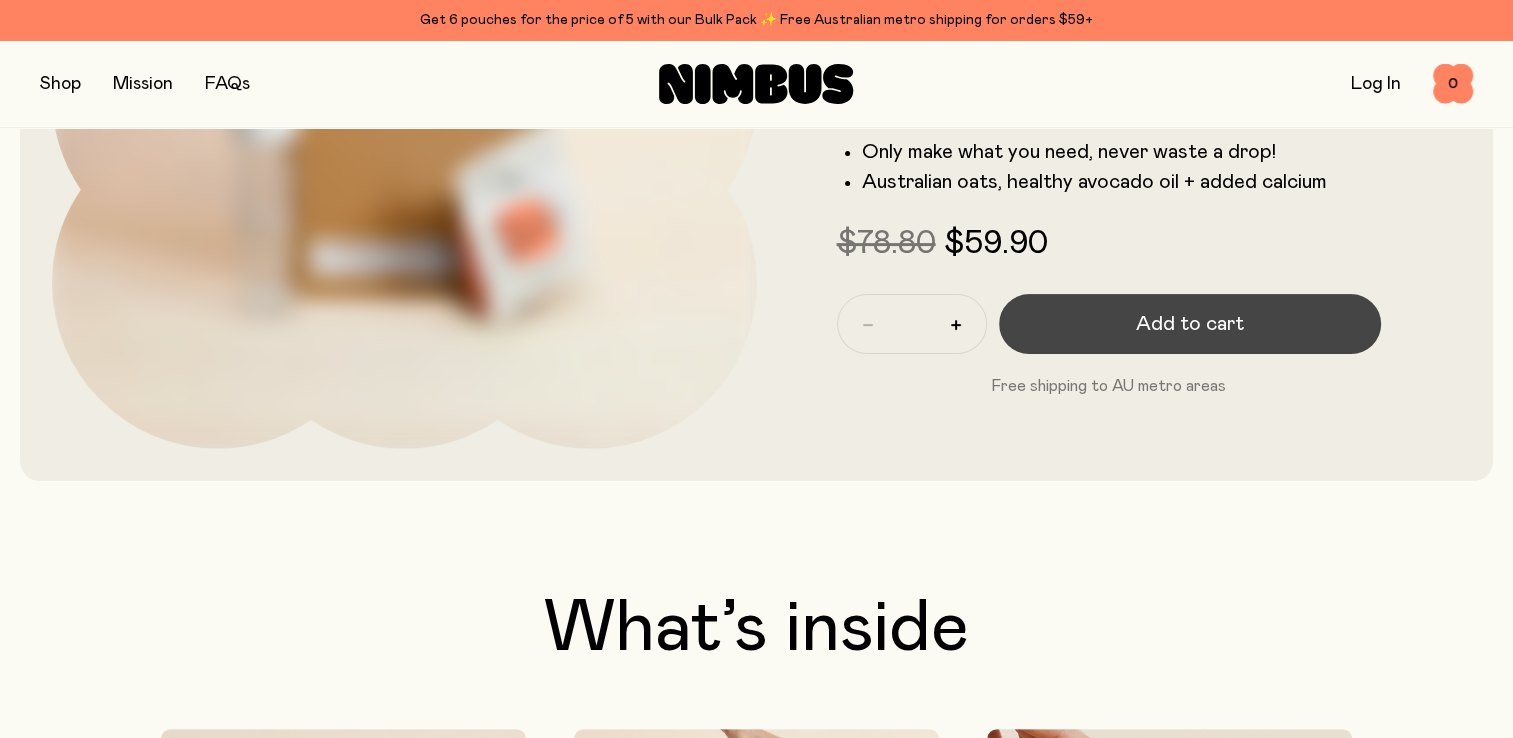 scroll, scrollTop: 300, scrollLeft: 0, axis: vertical 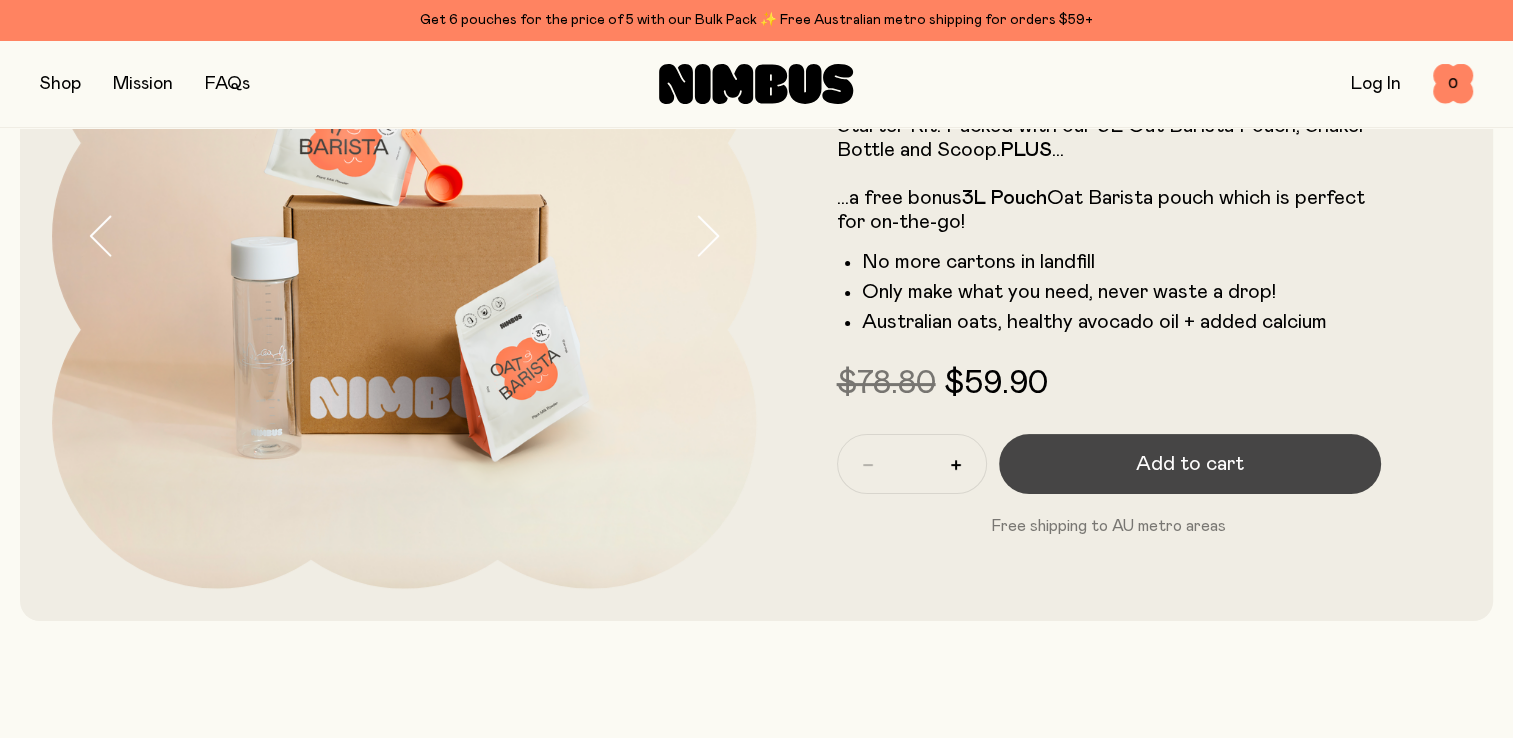 click on "Add to cart" at bounding box center [1190, 464] 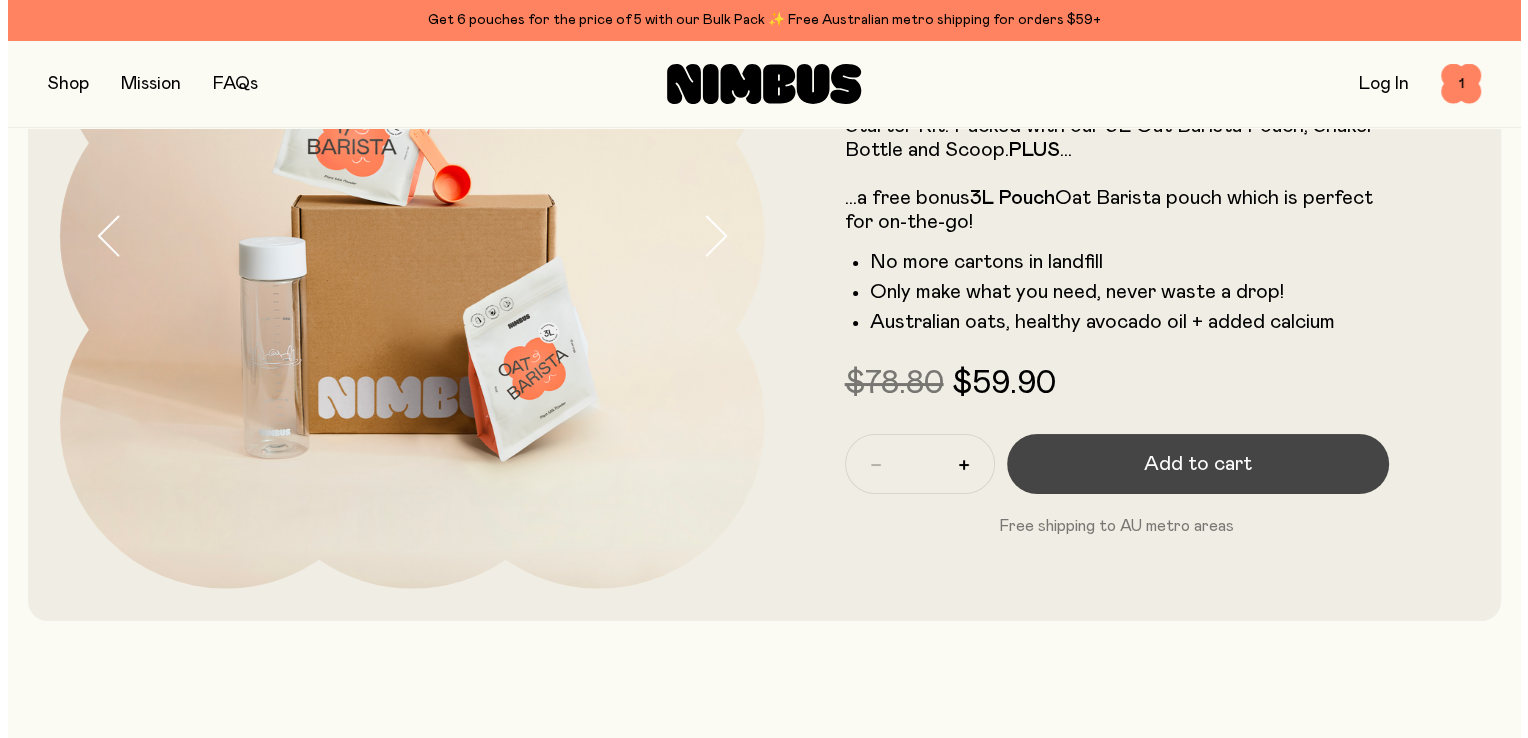 scroll, scrollTop: 0, scrollLeft: 0, axis: both 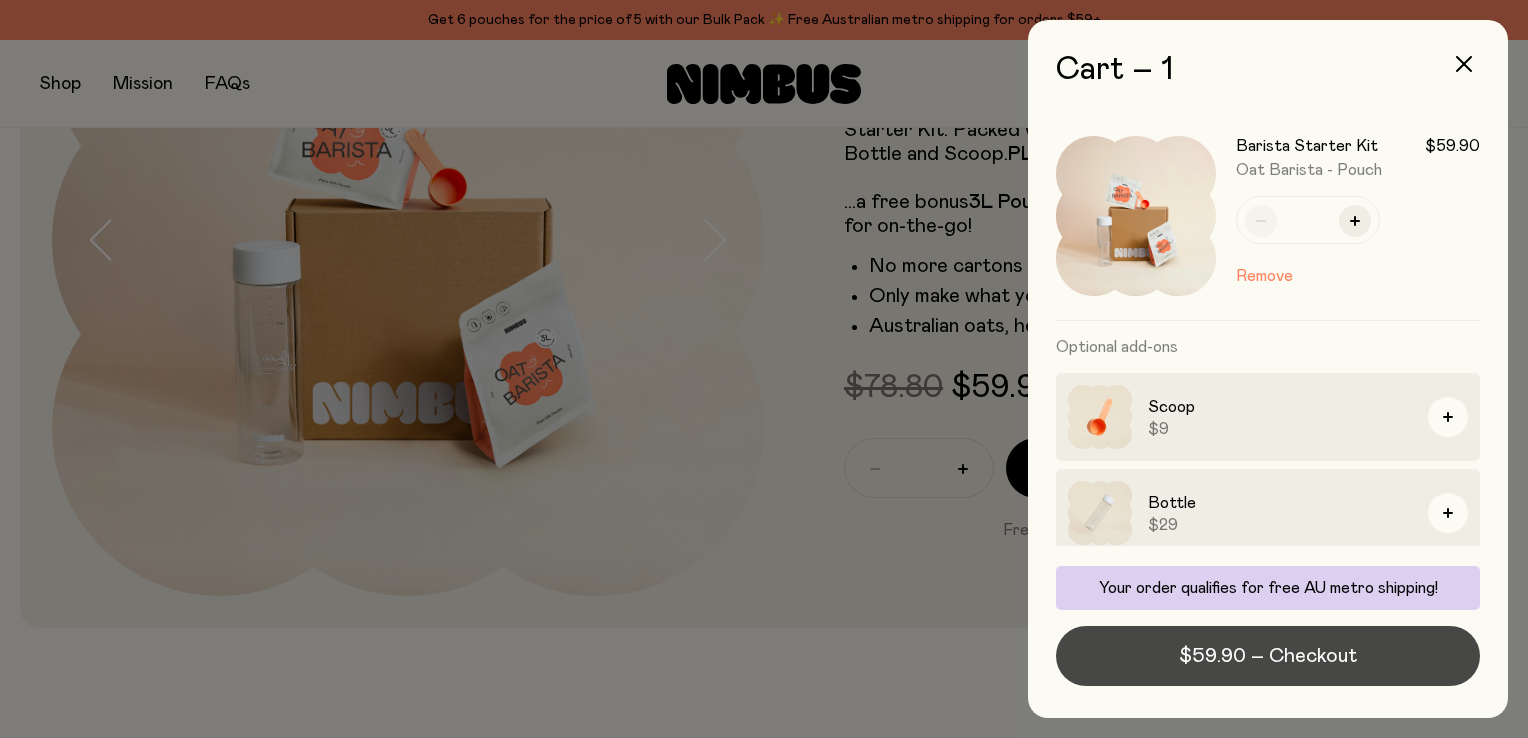 click on "$59.90 – Checkout" at bounding box center (1268, 656) 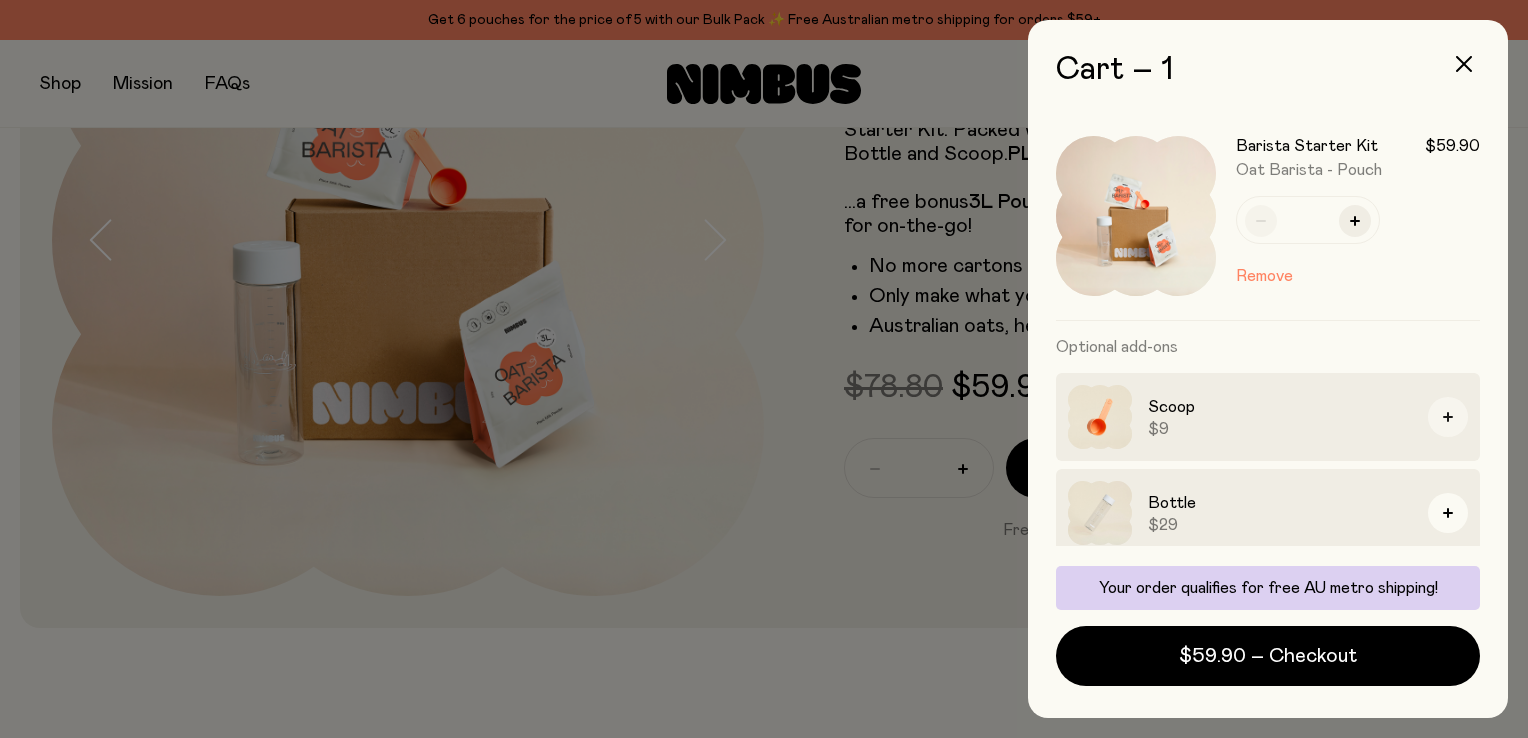 click 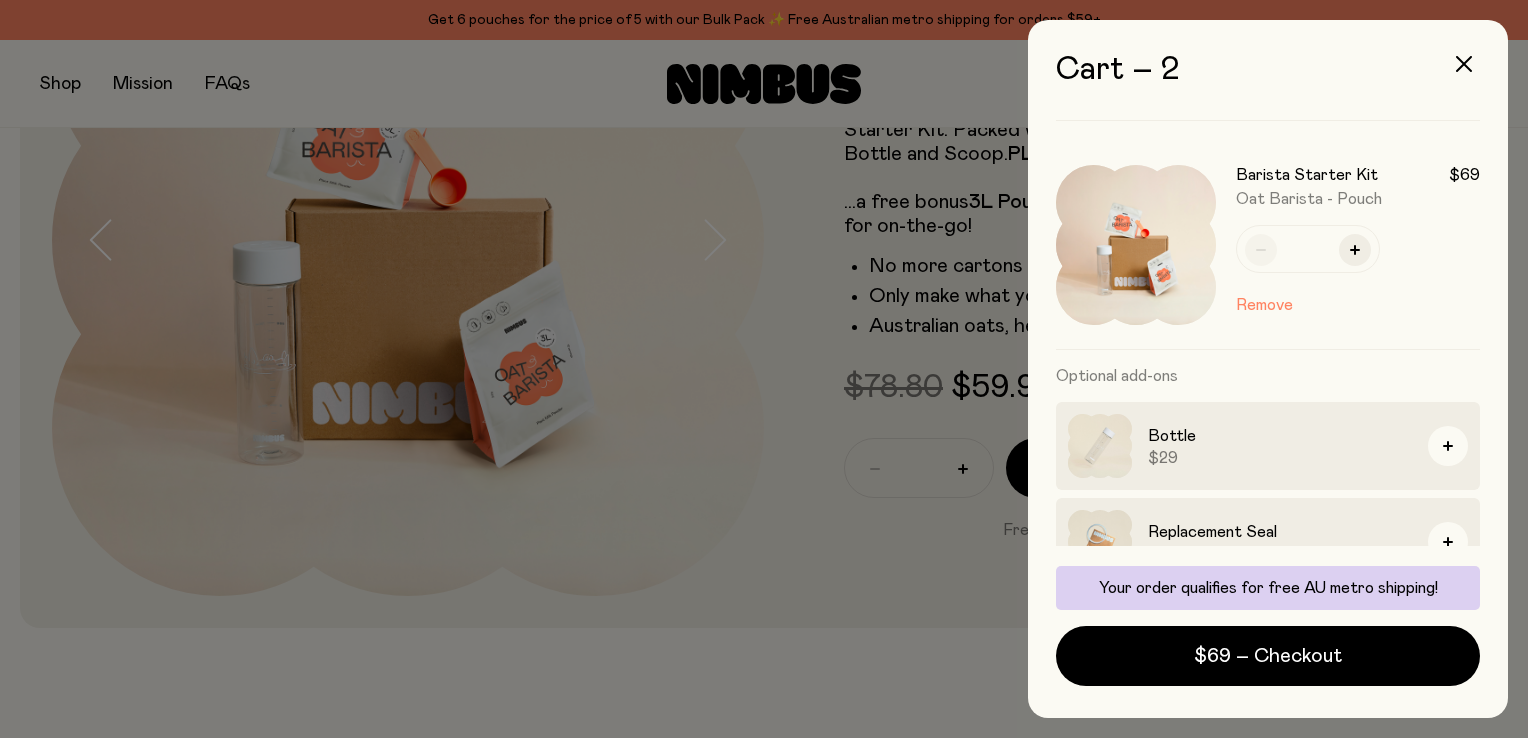 scroll, scrollTop: 239, scrollLeft: 0, axis: vertical 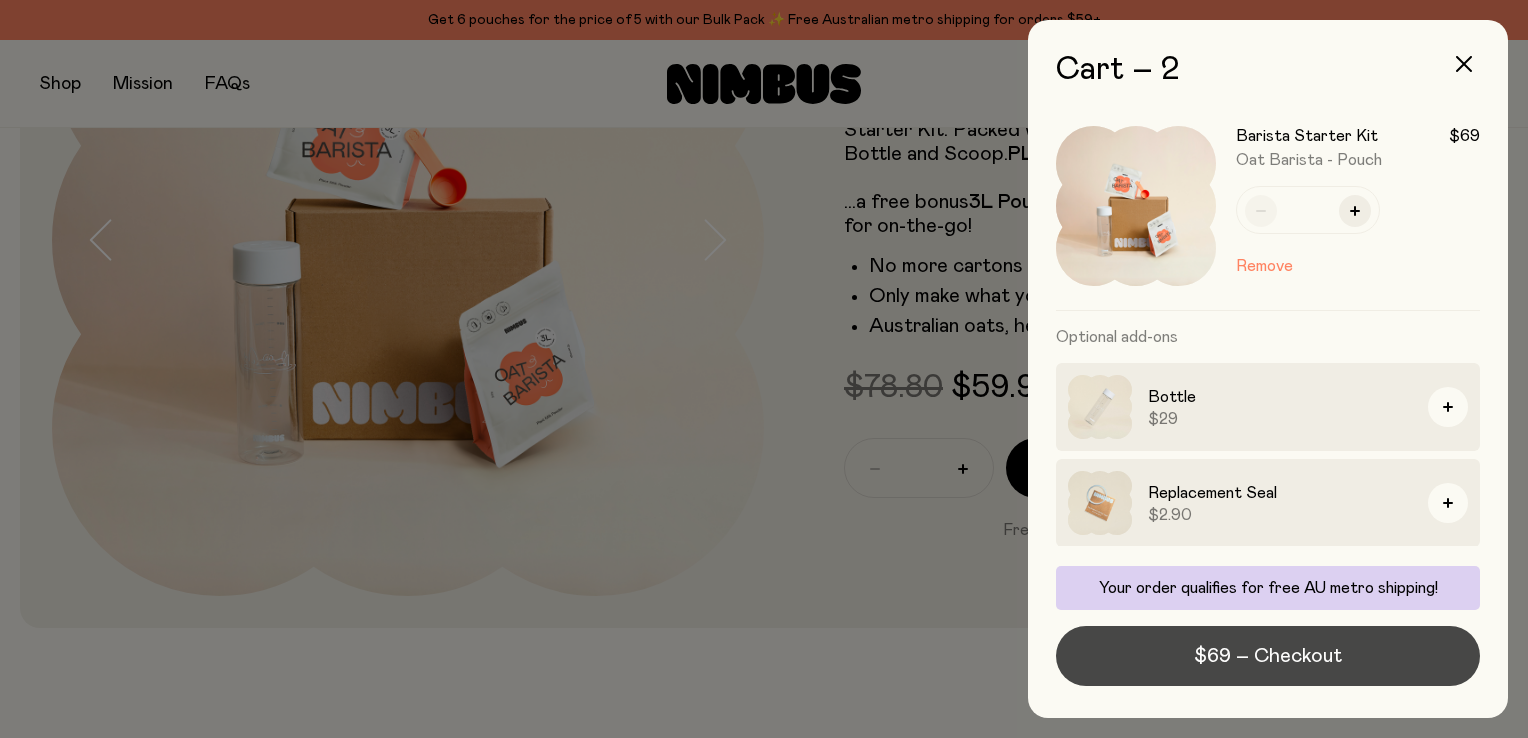 click on "$69 – Checkout" at bounding box center (1268, 656) 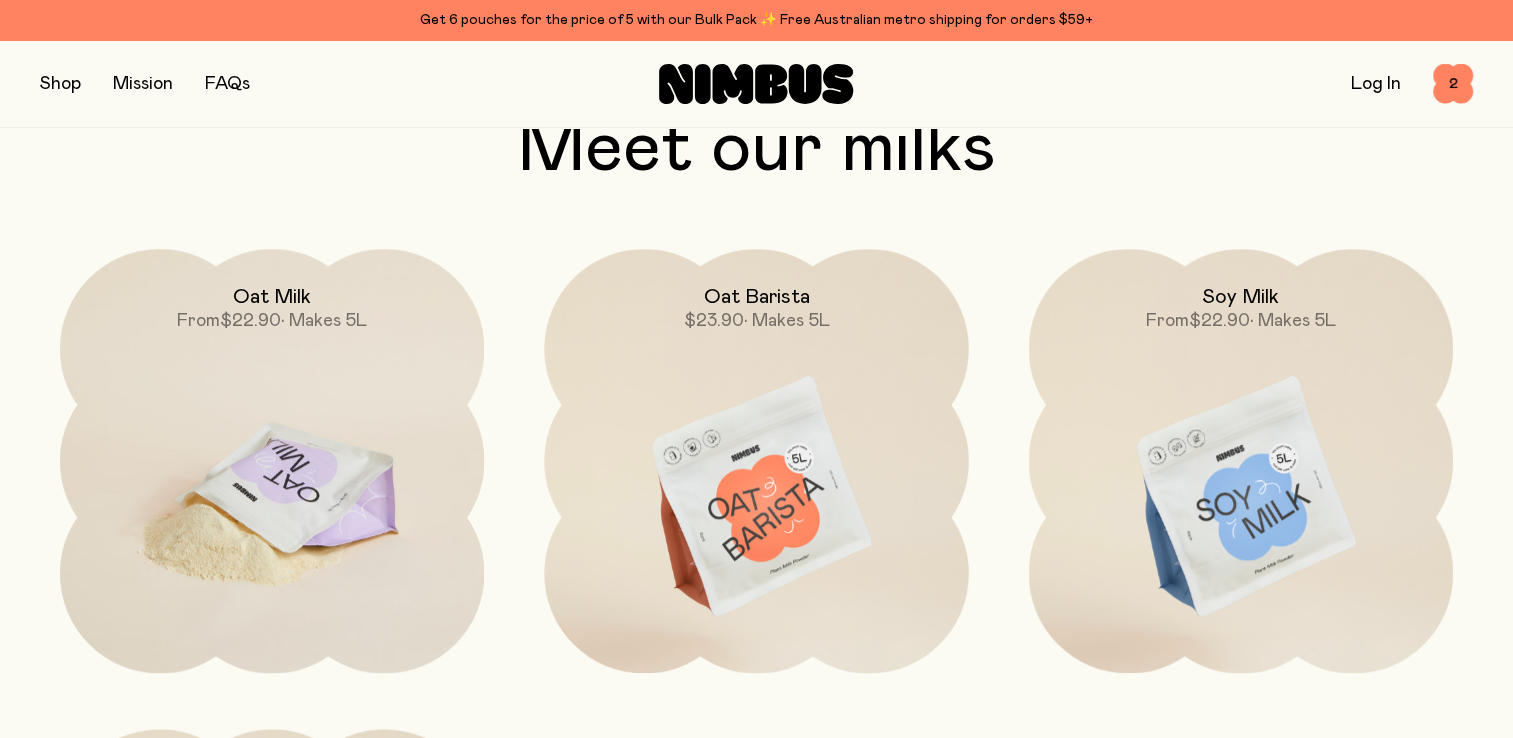 scroll, scrollTop: 1700, scrollLeft: 0, axis: vertical 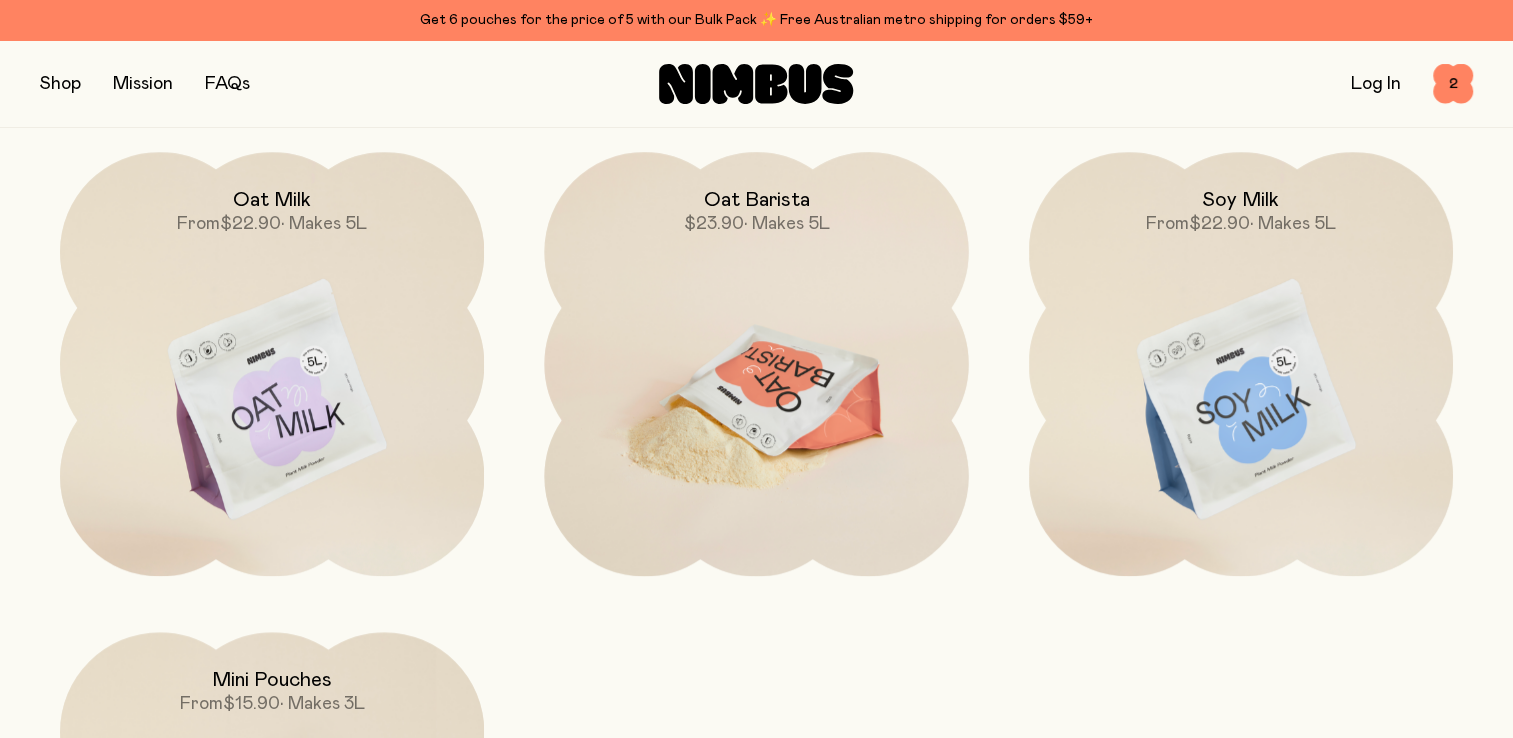 click at bounding box center (756, 401) 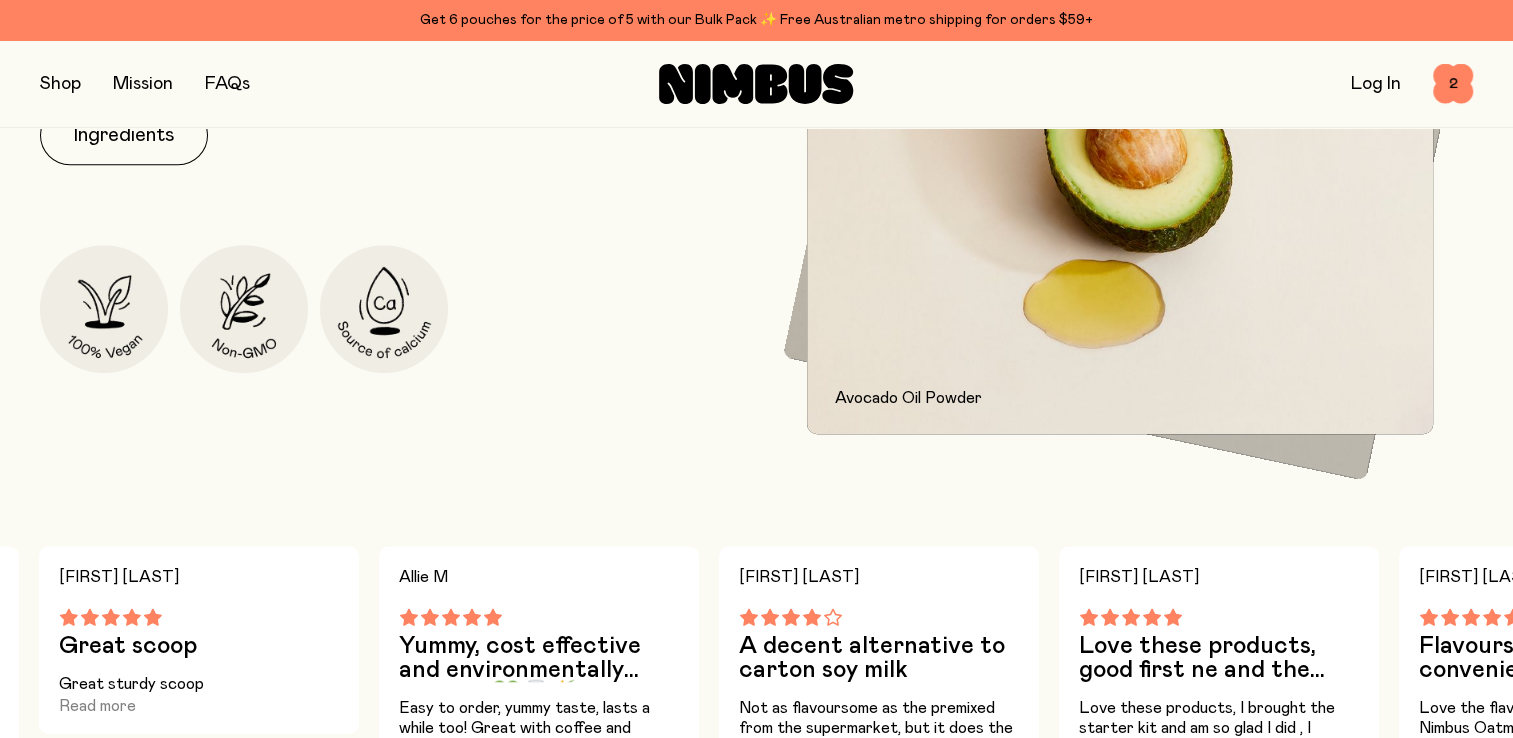 scroll, scrollTop: 800, scrollLeft: 0, axis: vertical 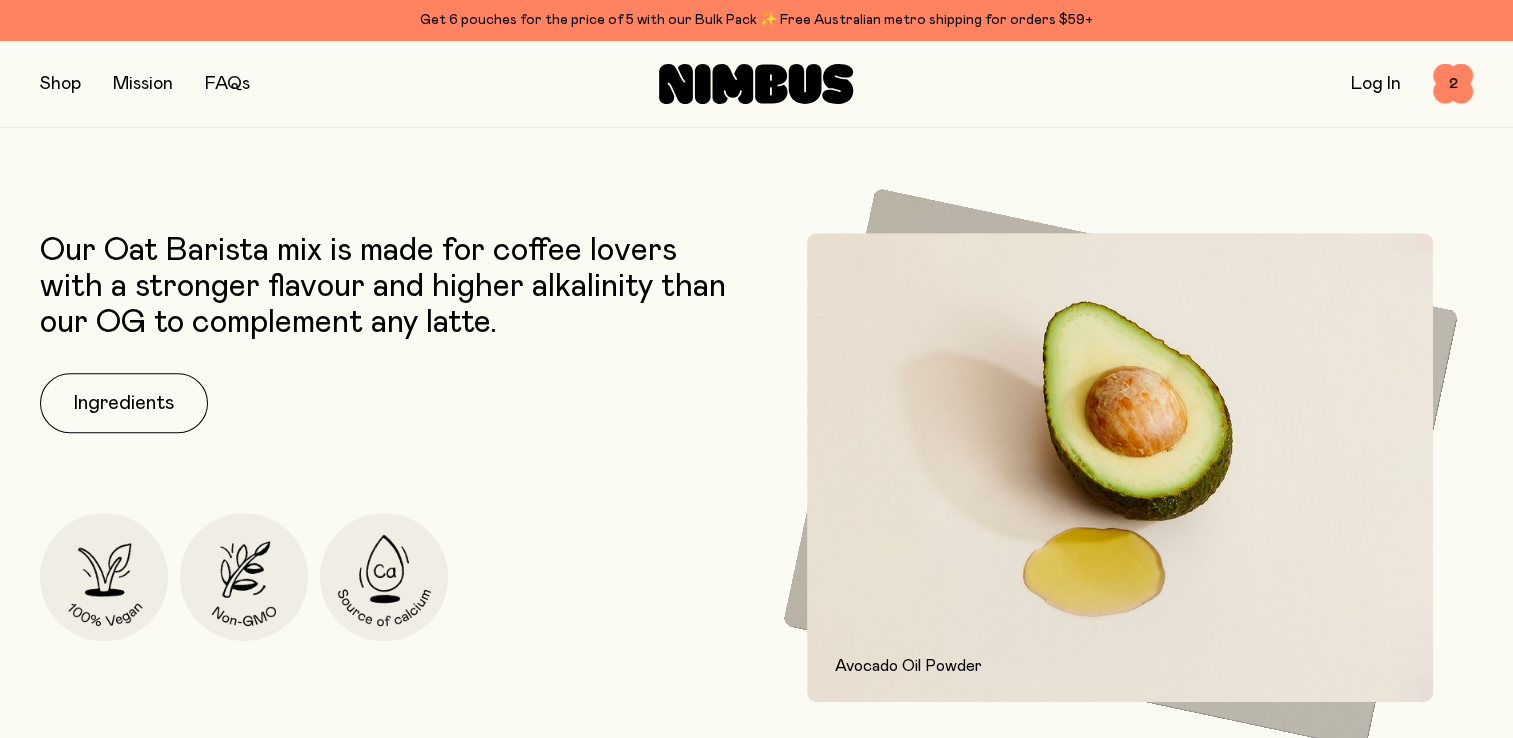 click at bounding box center [60, 84] 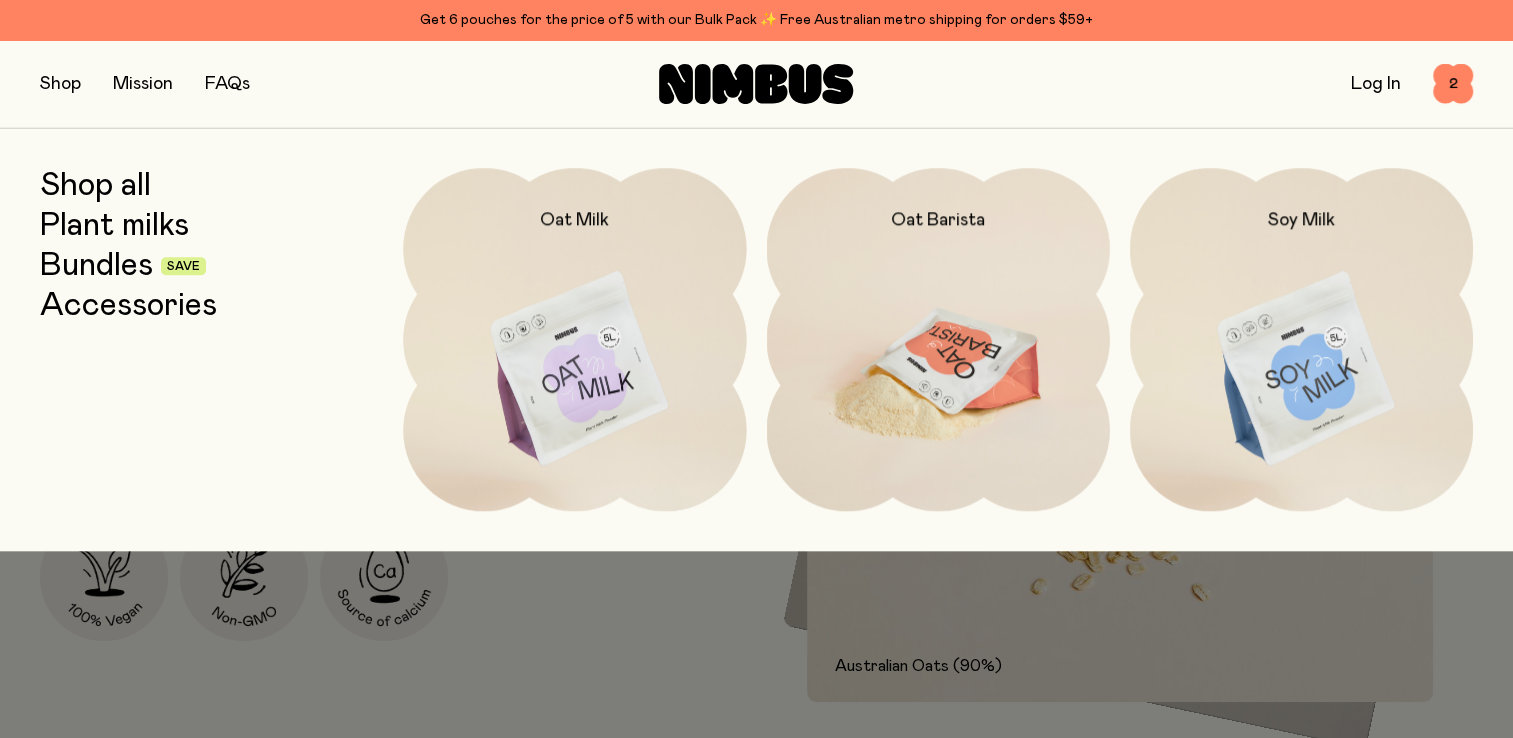 click at bounding box center (938, 369) 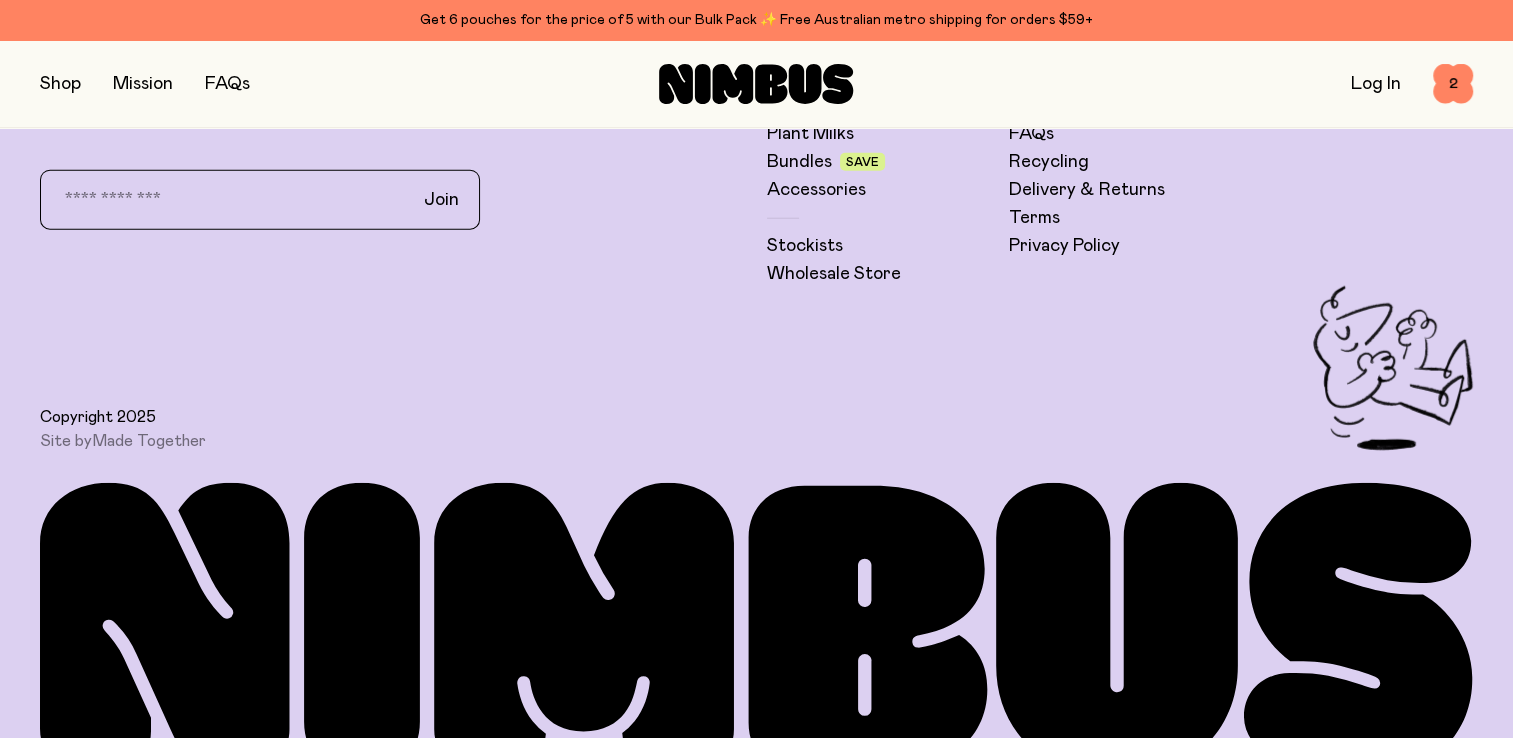 scroll, scrollTop: 5275, scrollLeft: 0, axis: vertical 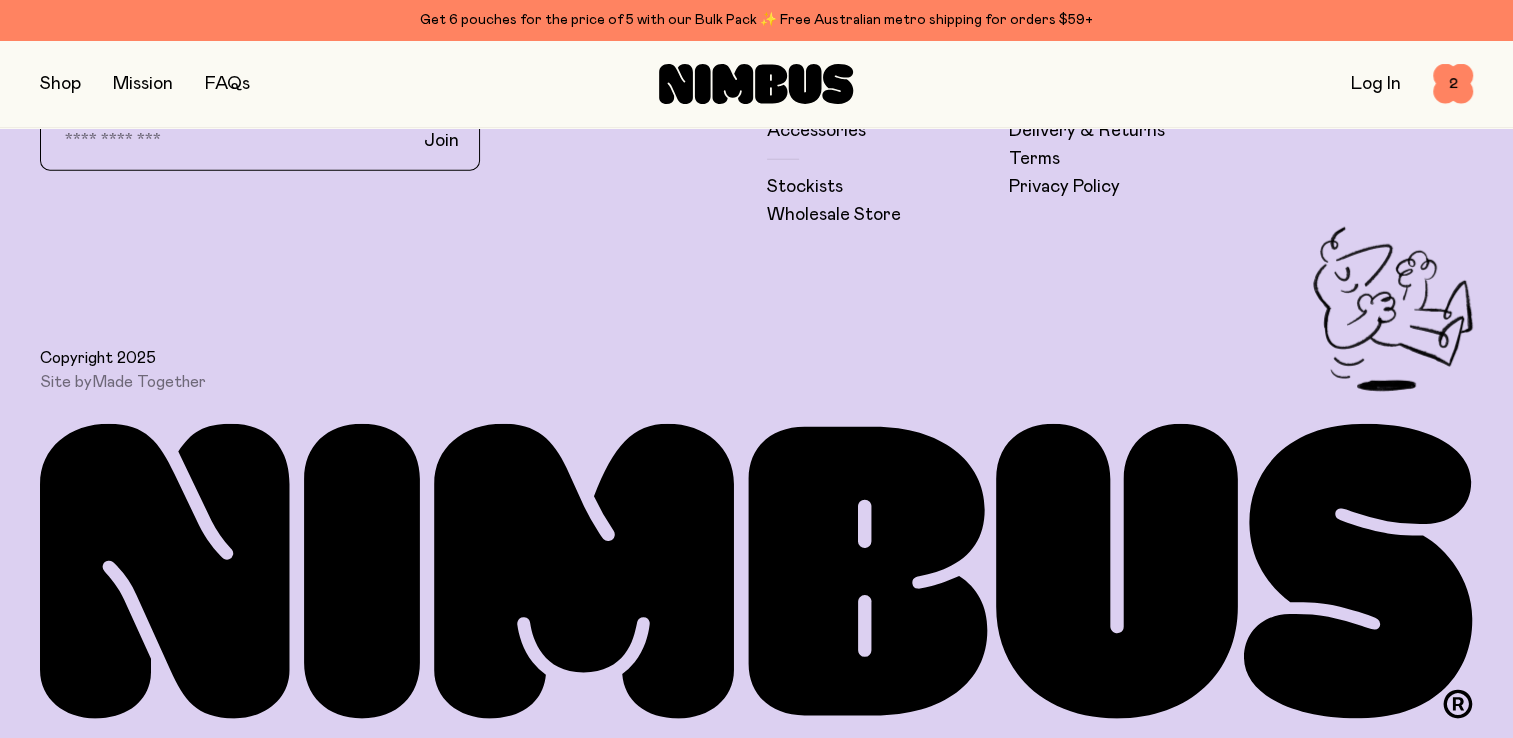 click at bounding box center [60, 84] 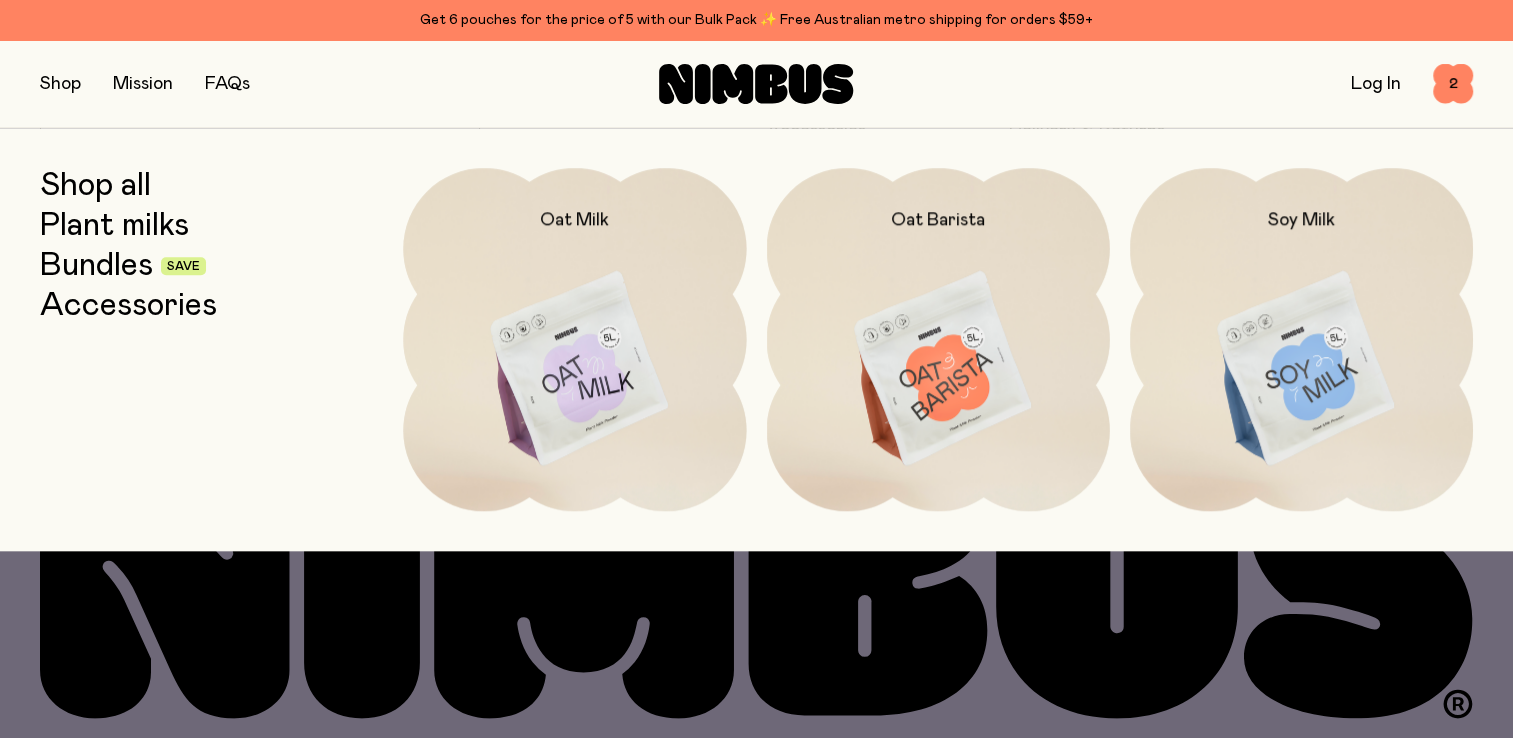 click on "Bundles" at bounding box center [96, 266] 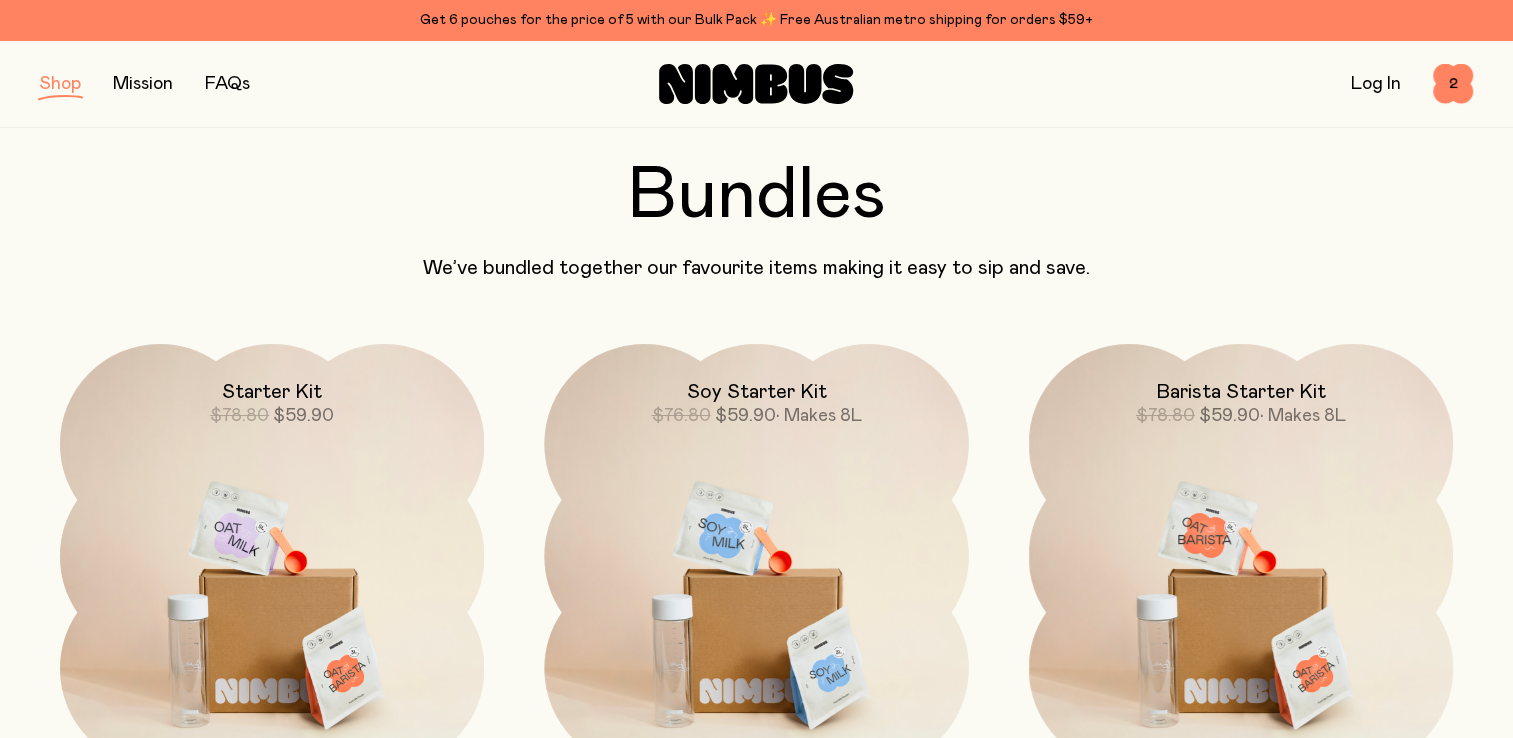 scroll, scrollTop: 200, scrollLeft: 0, axis: vertical 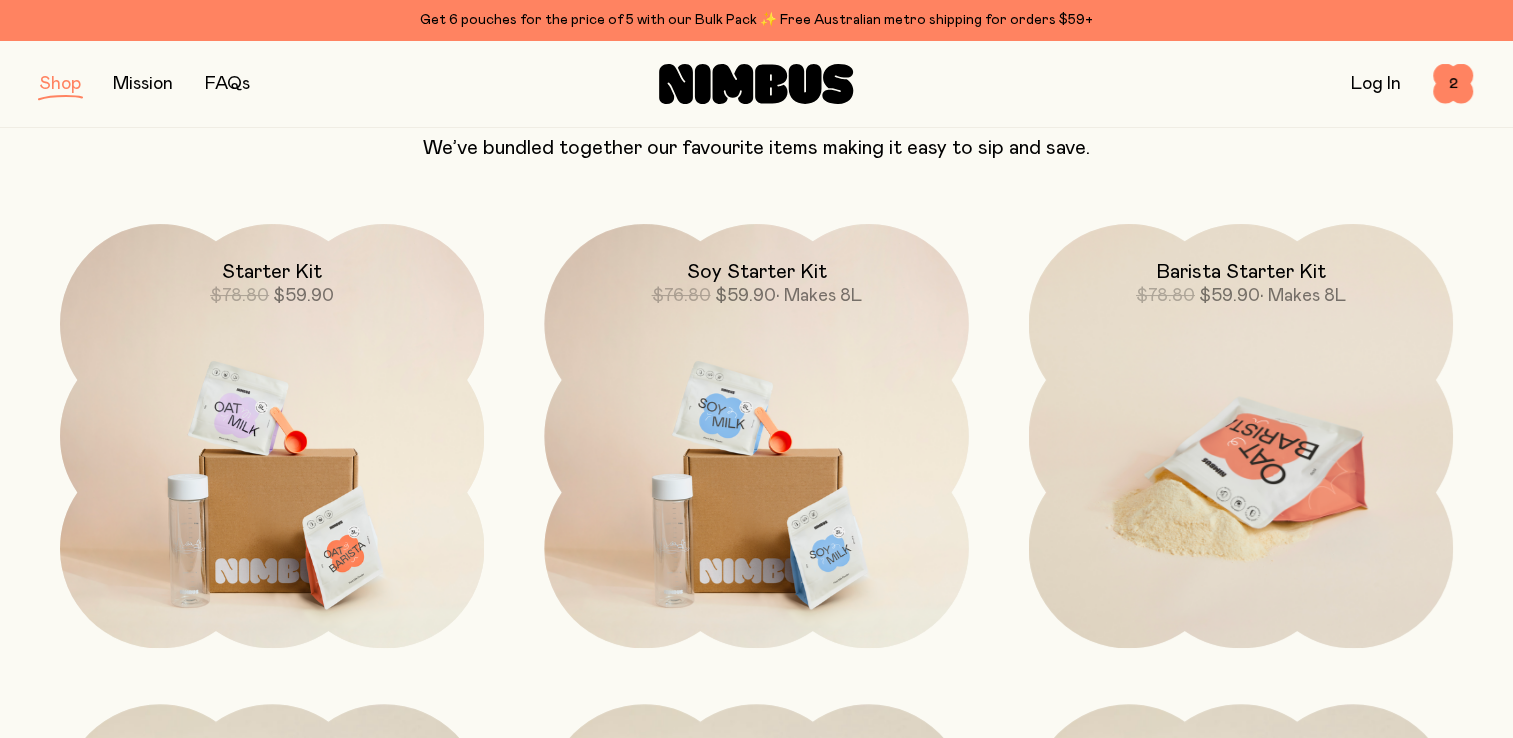 click at bounding box center (1241, 473) 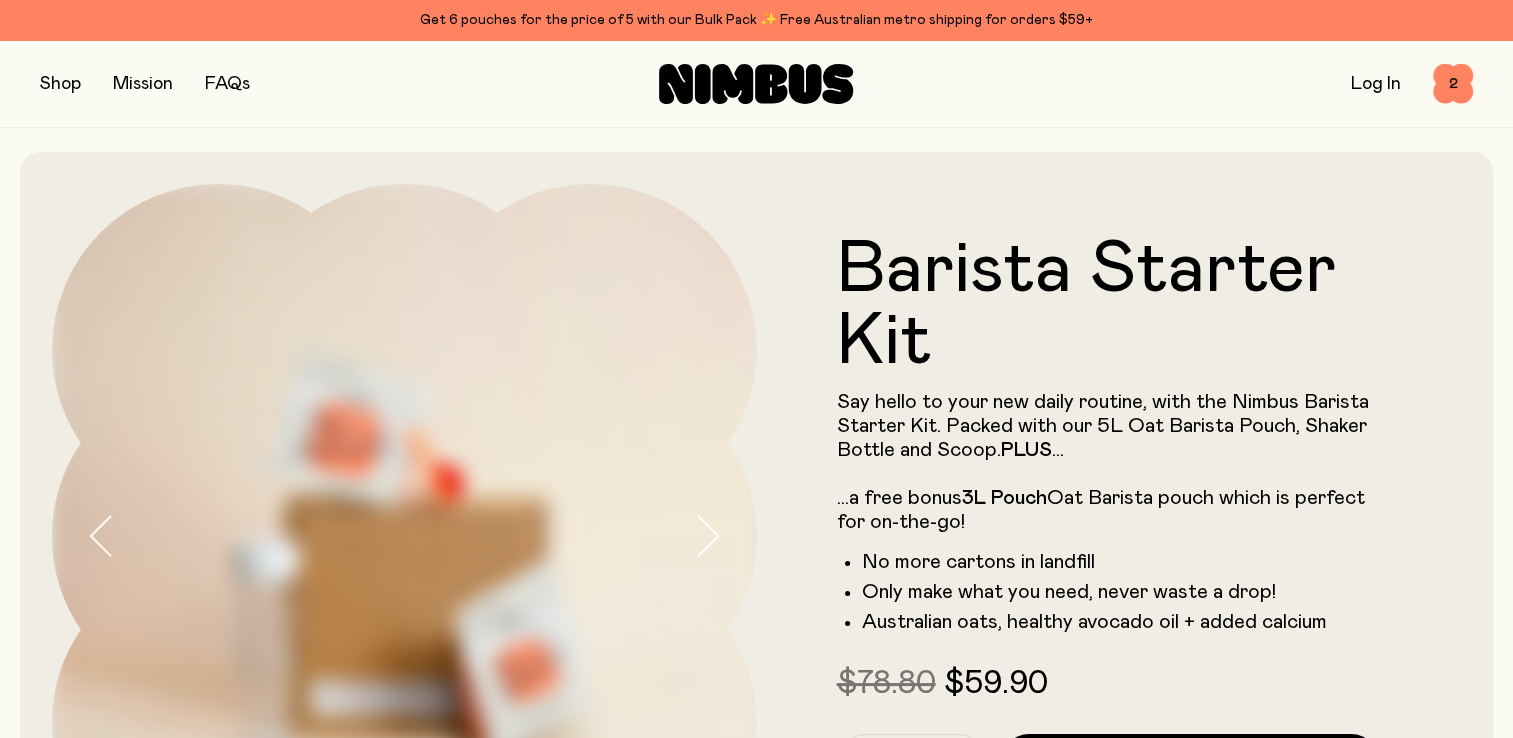 scroll, scrollTop: 200, scrollLeft: 0, axis: vertical 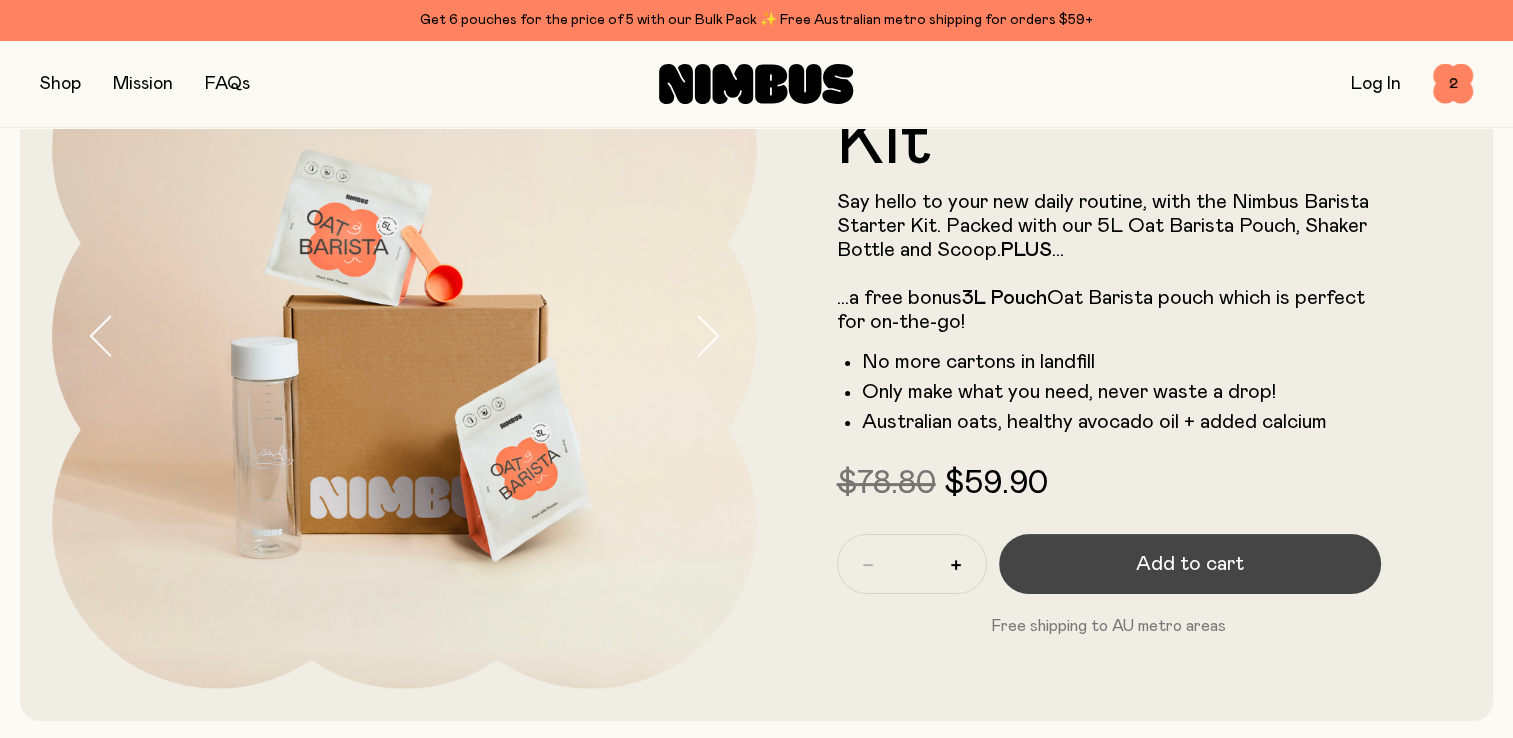 click on "Add to cart" at bounding box center (1190, 564) 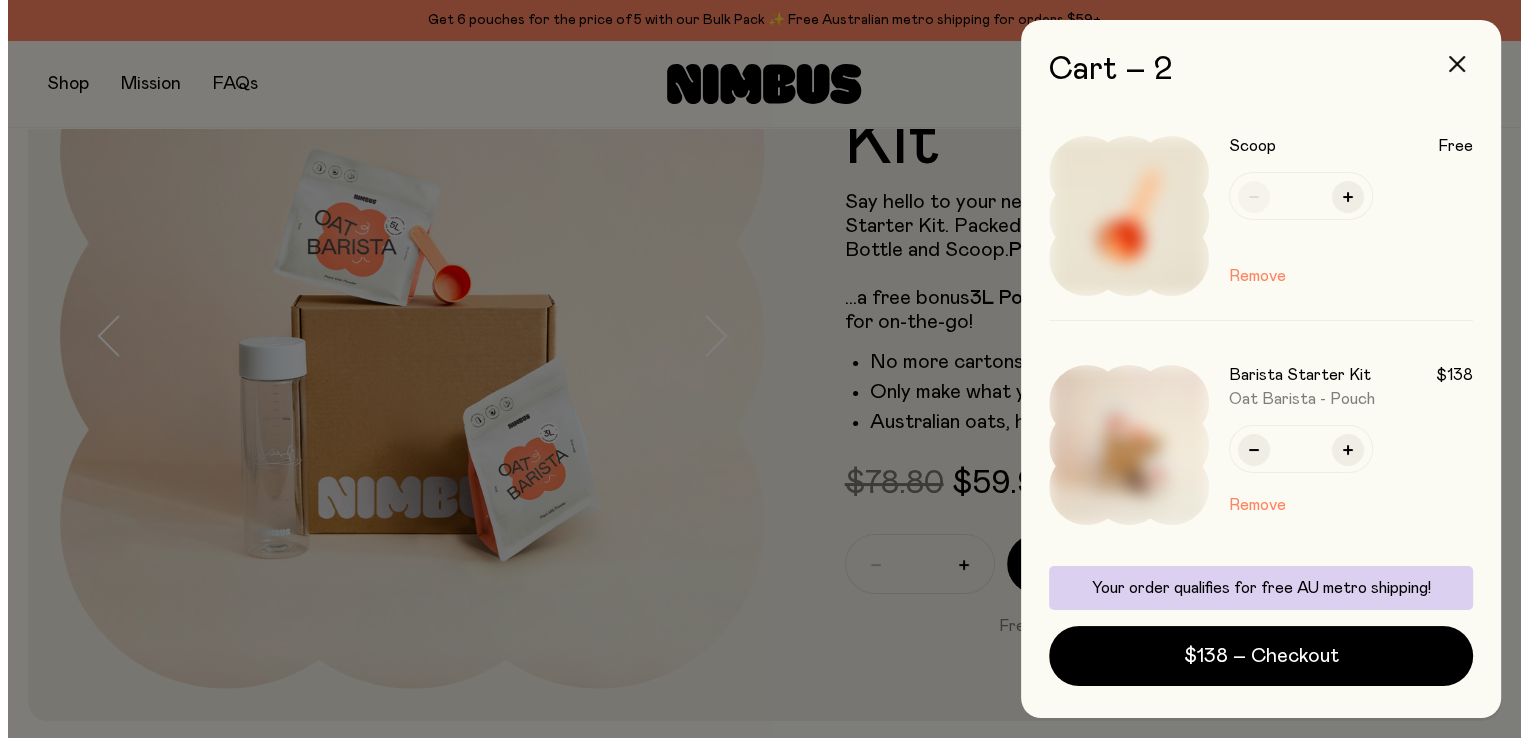scroll, scrollTop: 0, scrollLeft: 0, axis: both 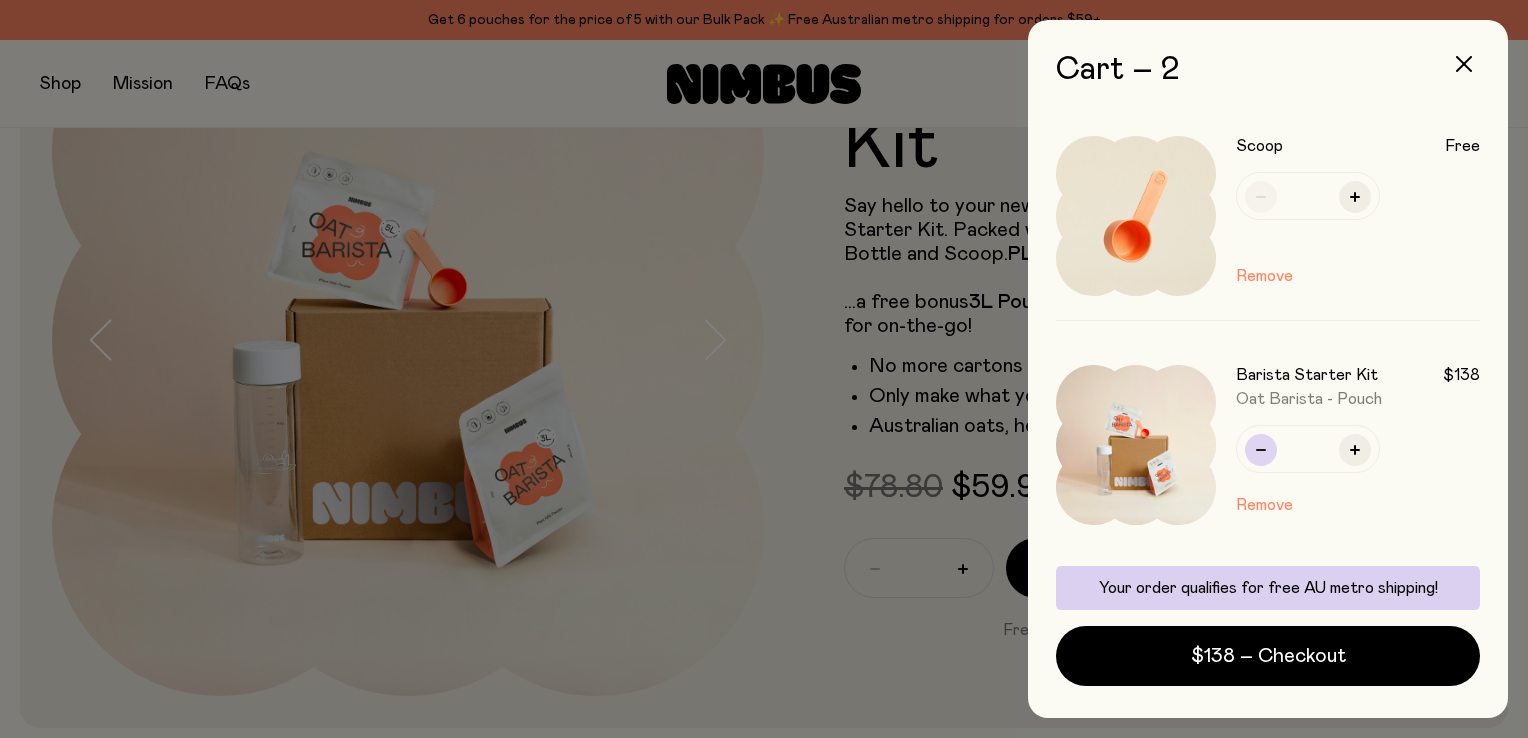 click 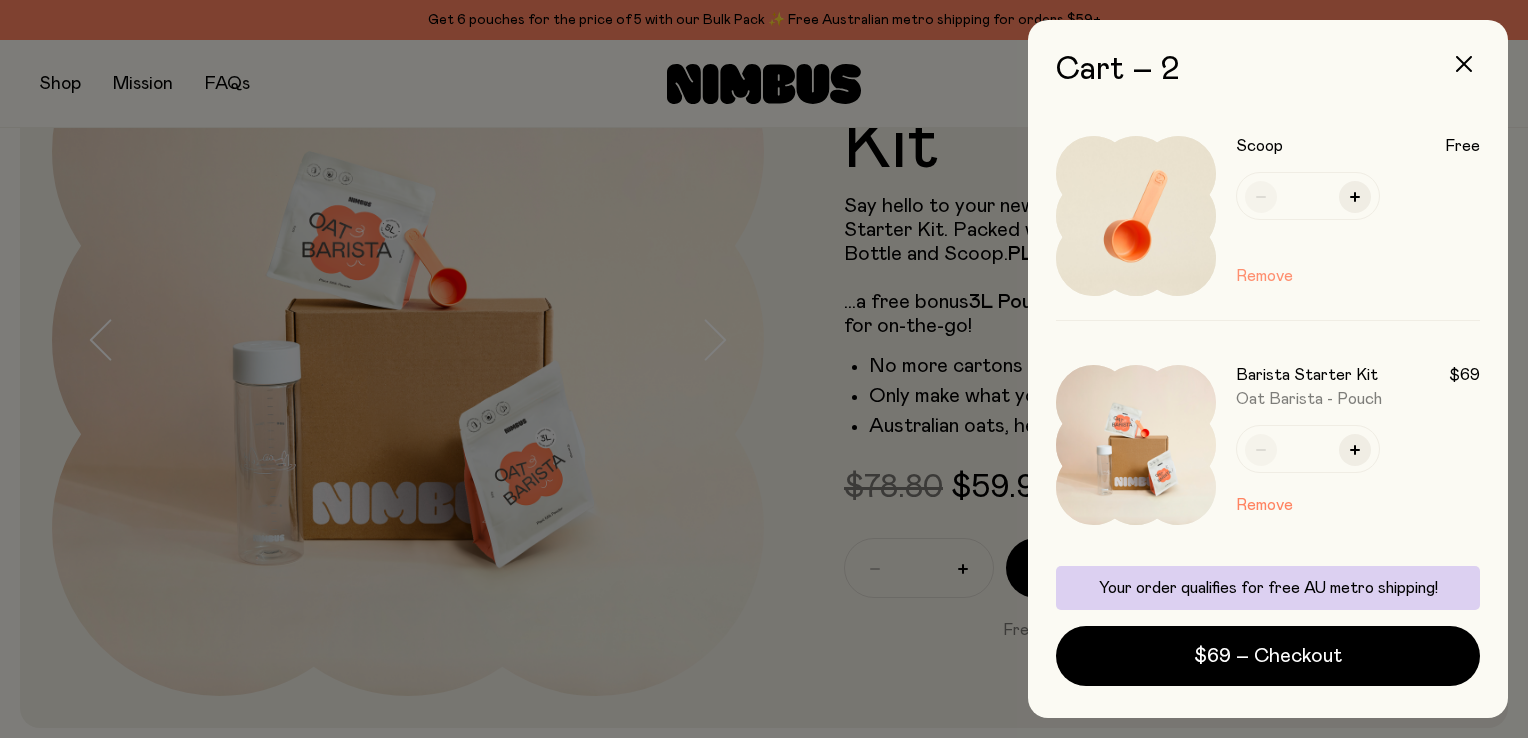 click on "Remove" at bounding box center (1264, 276) 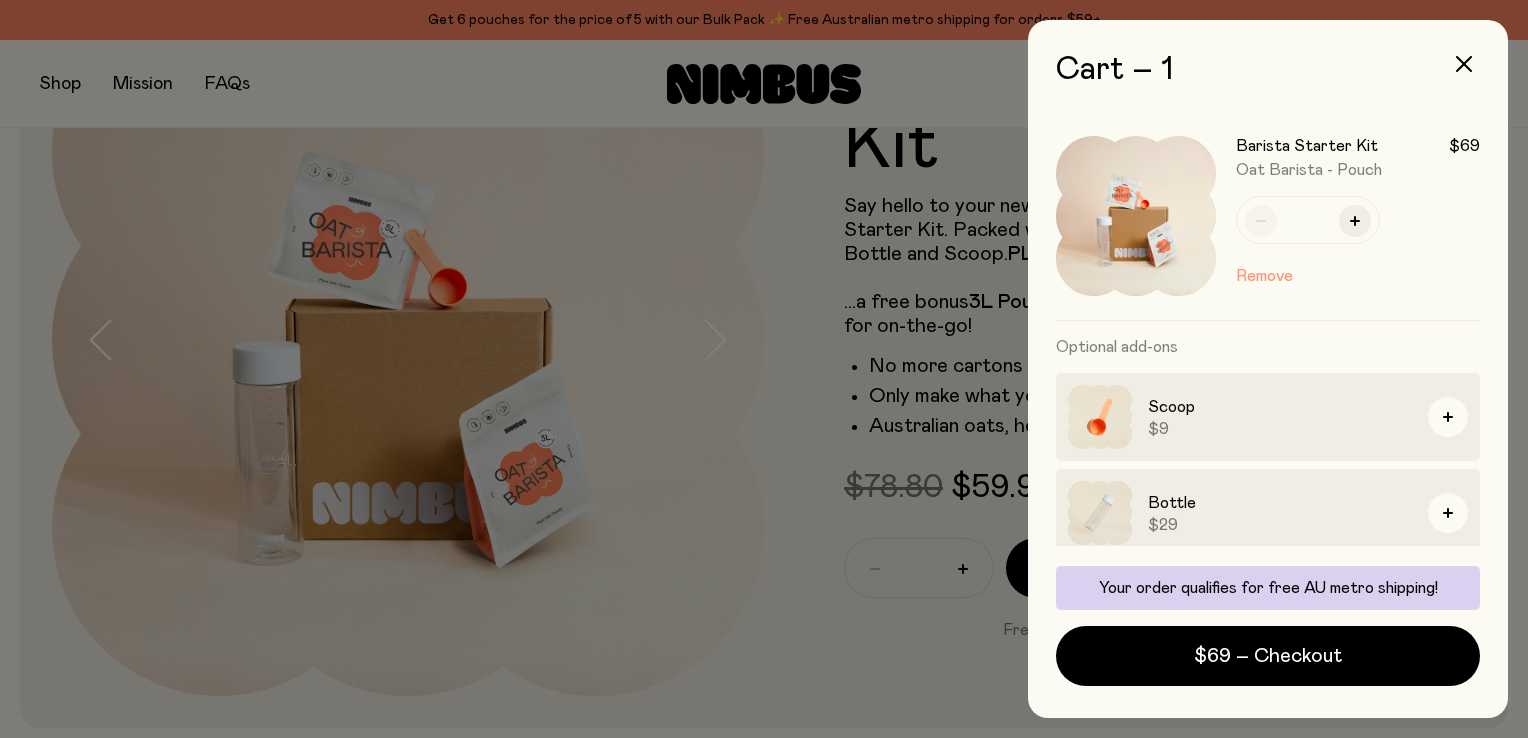 click on "Remove" at bounding box center [1264, 276] 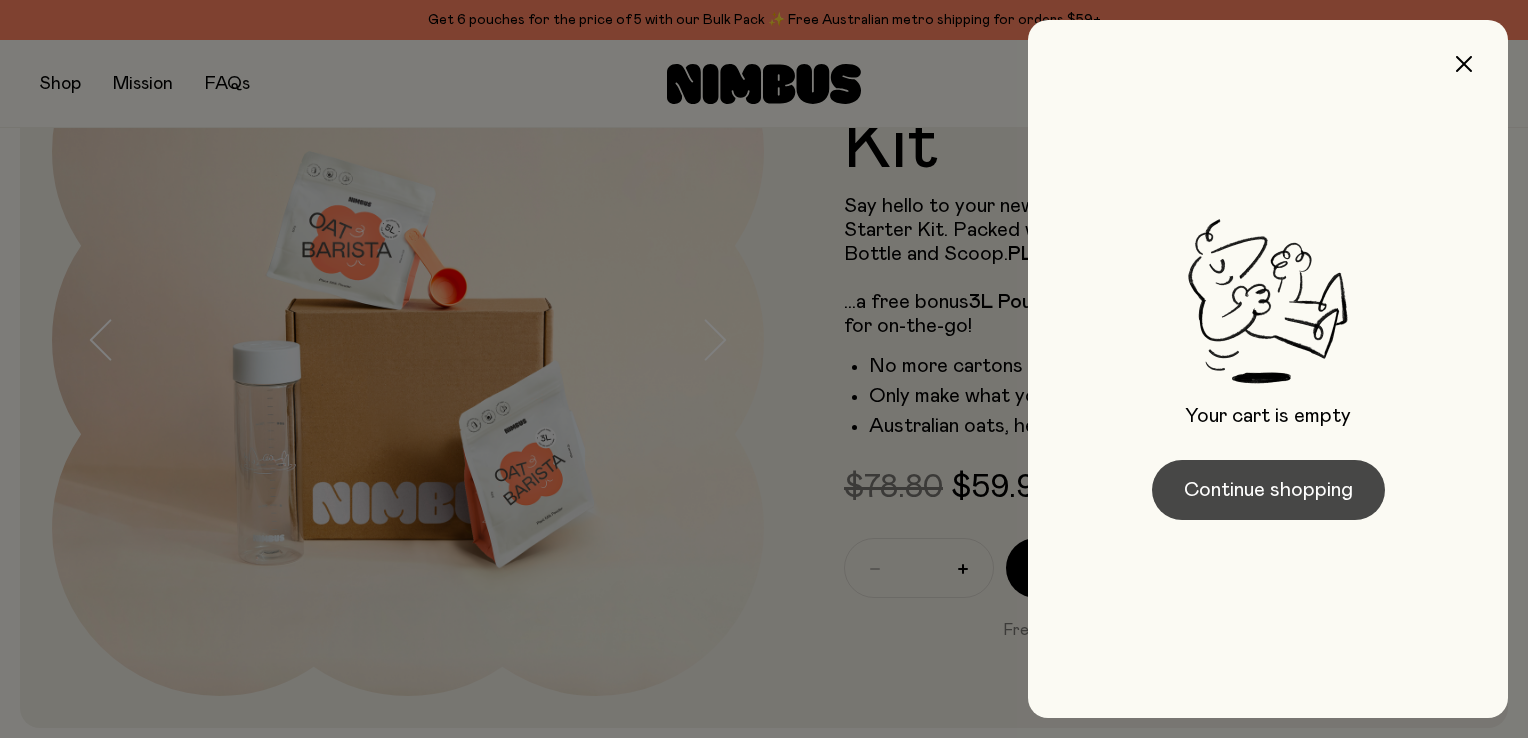click on "Continue shopping" at bounding box center (1268, 490) 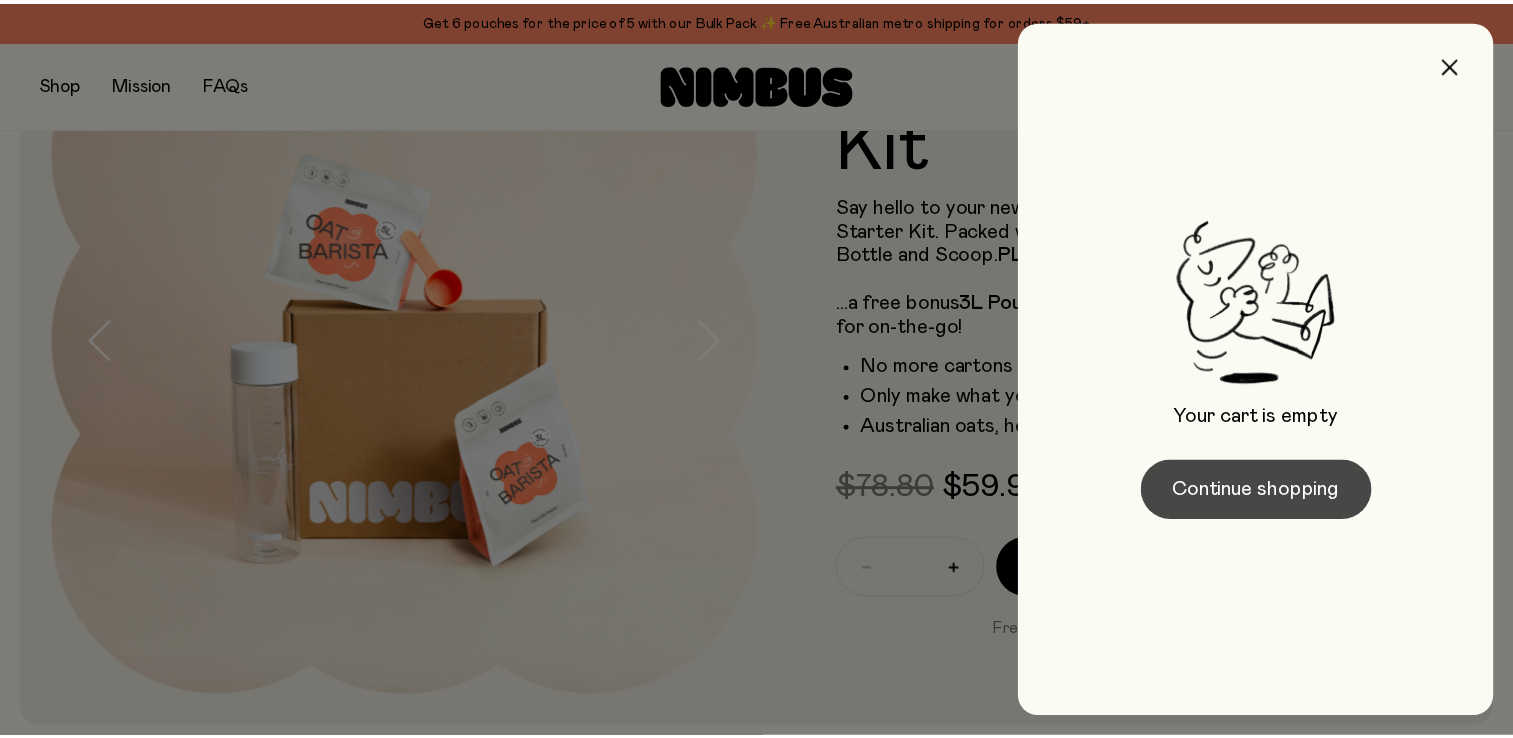 scroll, scrollTop: 200, scrollLeft: 0, axis: vertical 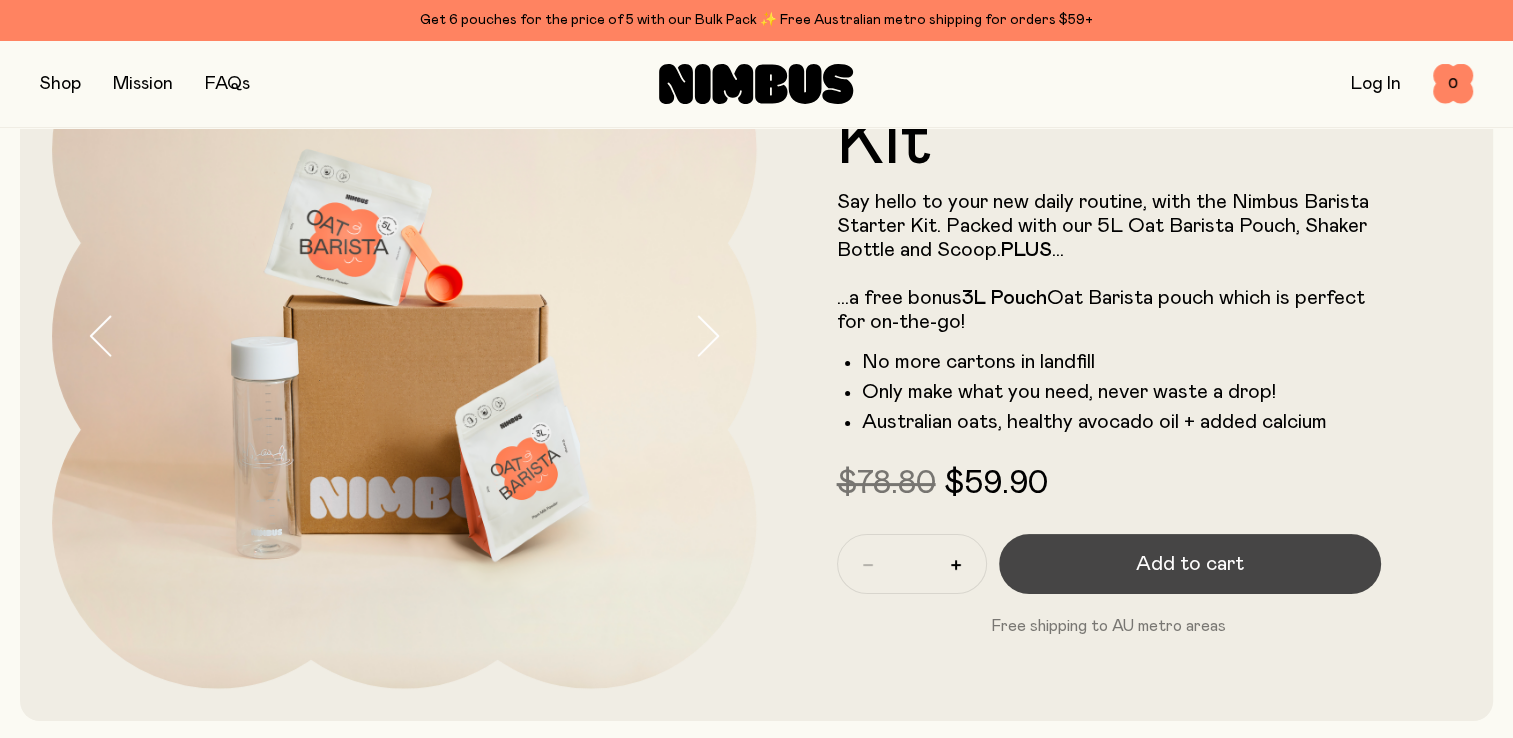 click on "Add to cart" at bounding box center (1190, 564) 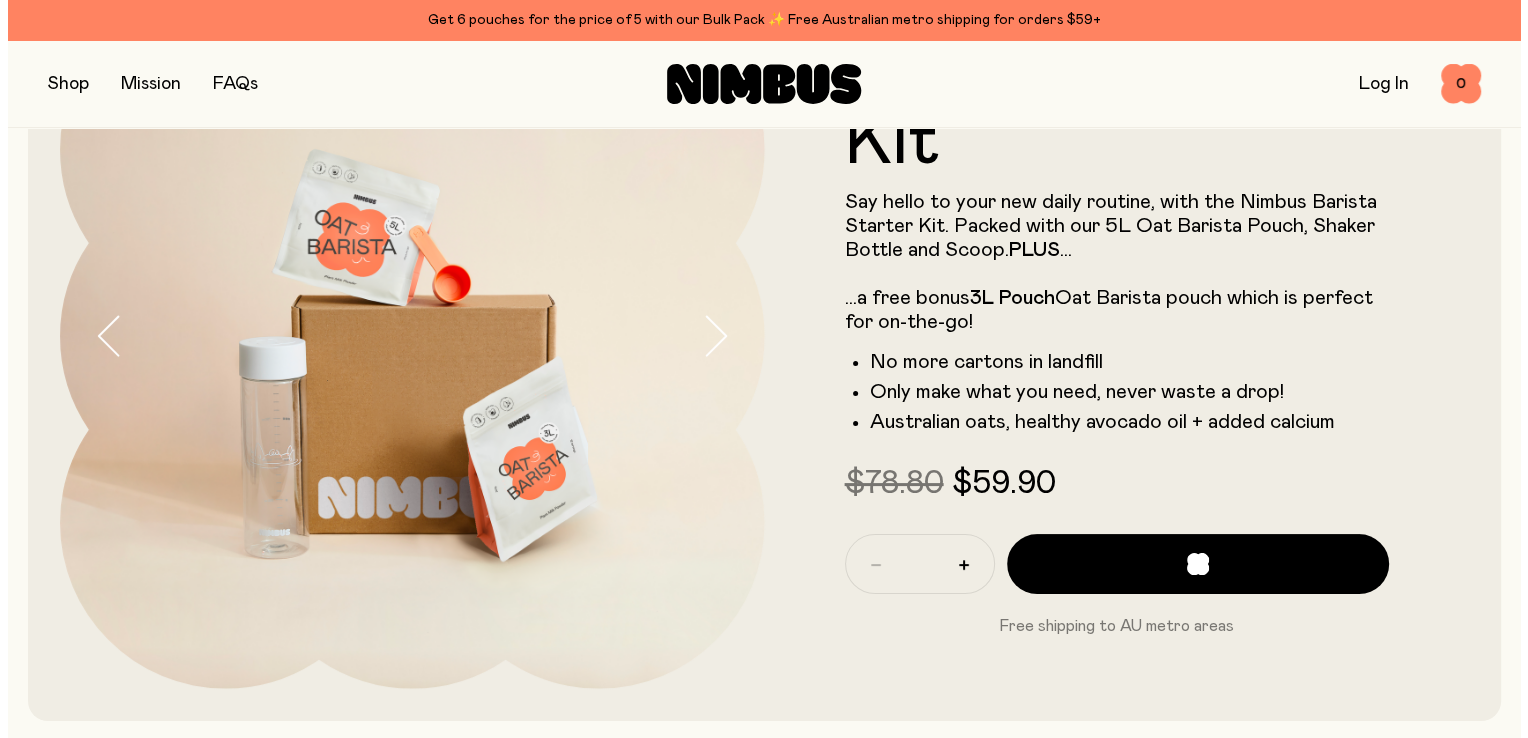 scroll, scrollTop: 0, scrollLeft: 0, axis: both 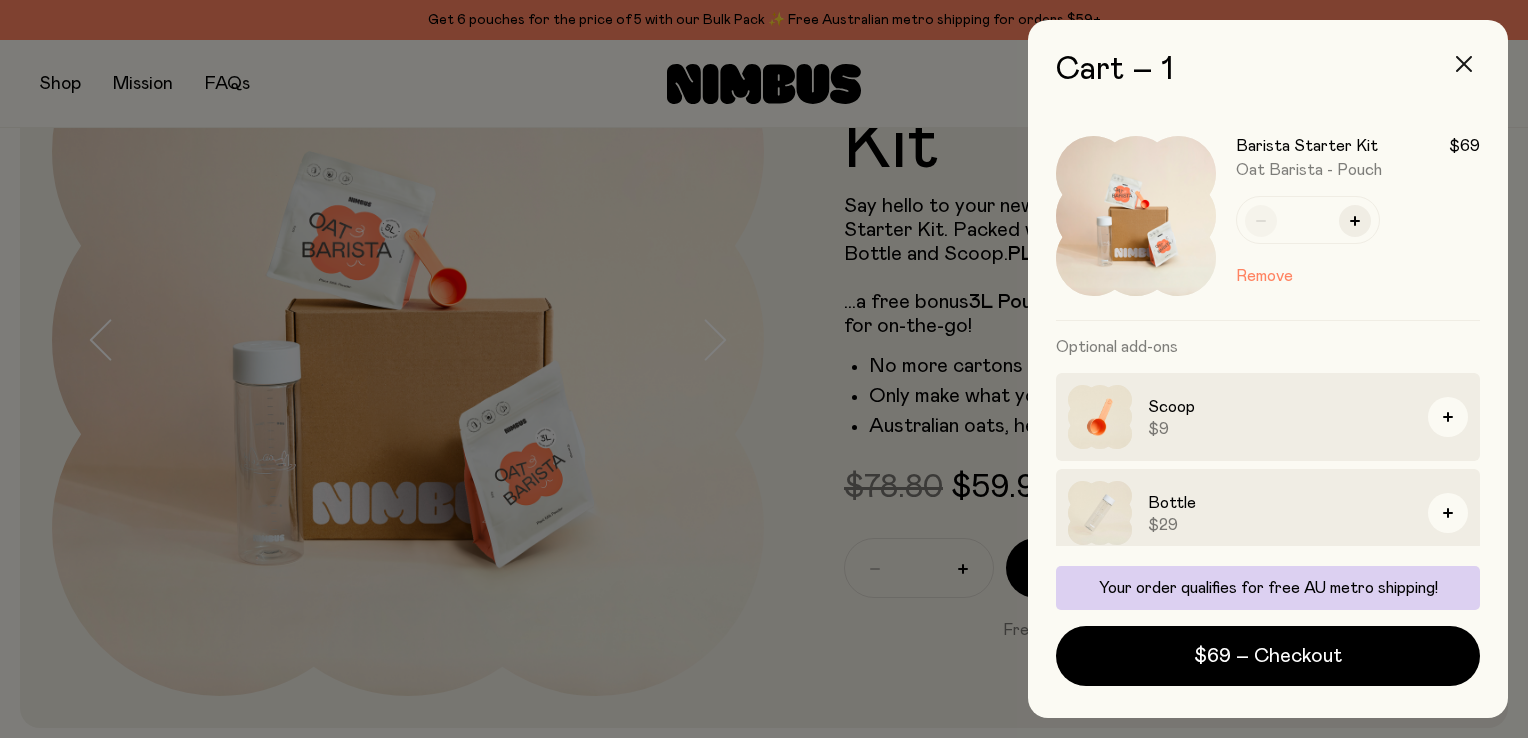 click 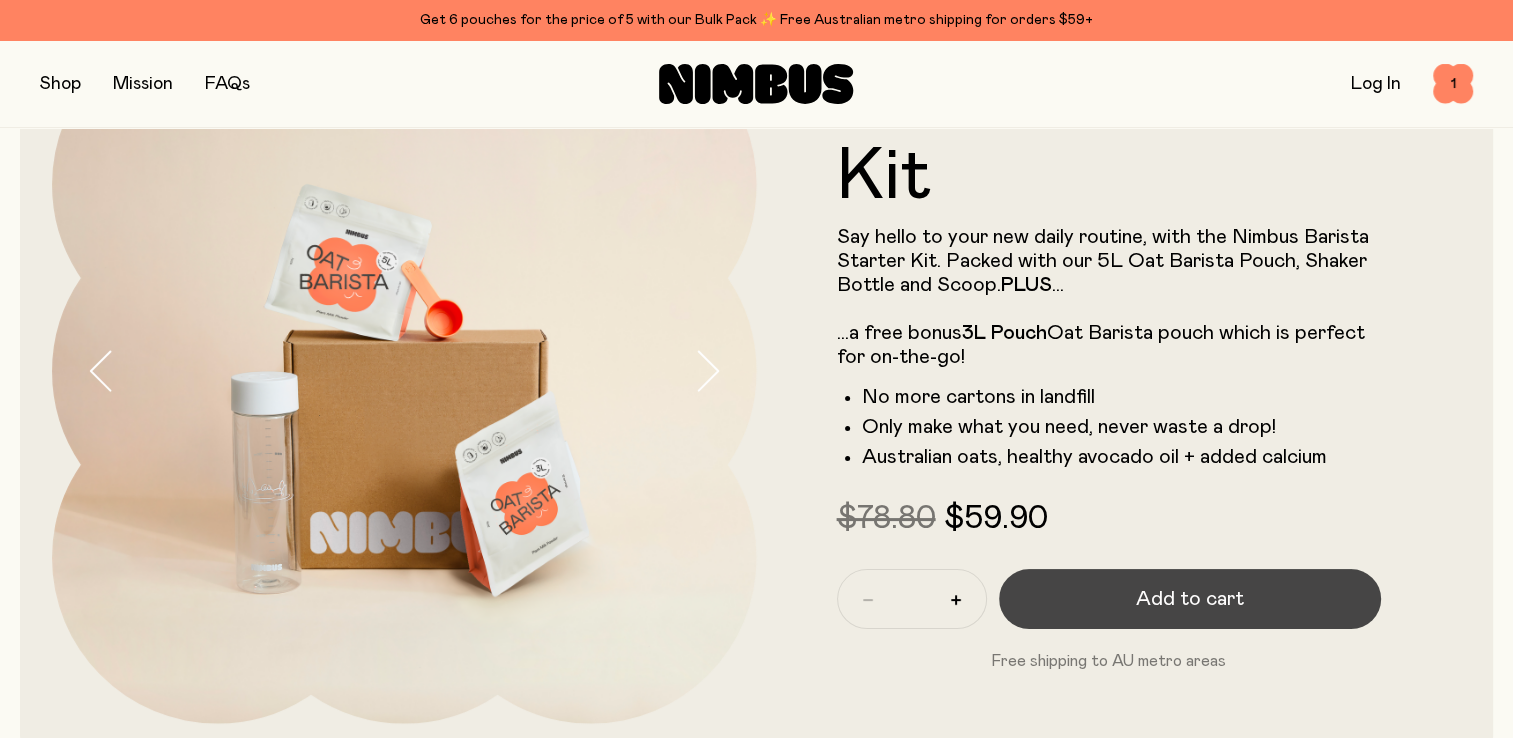 scroll, scrollTop: 200, scrollLeft: 0, axis: vertical 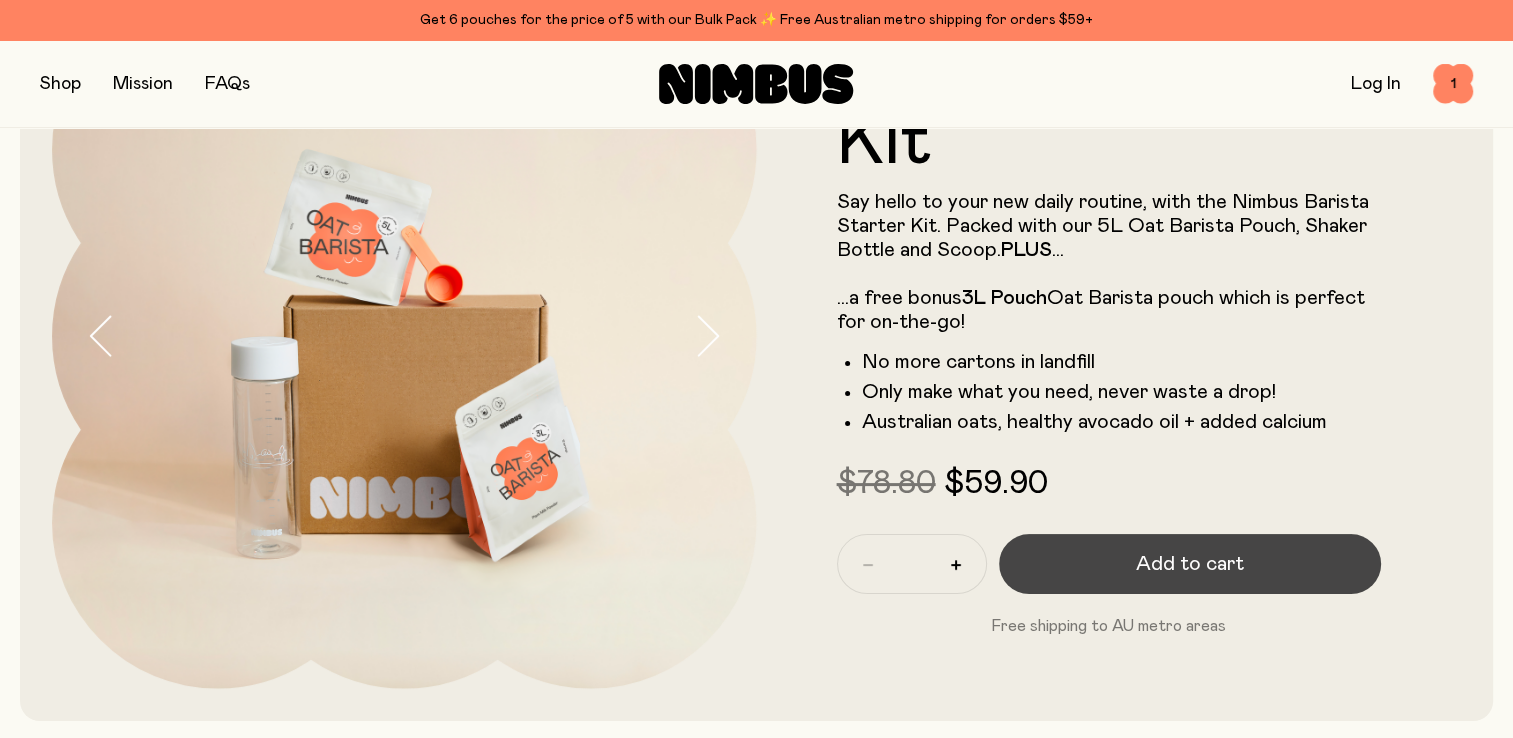 click on "Add to cart" at bounding box center (1190, 564) 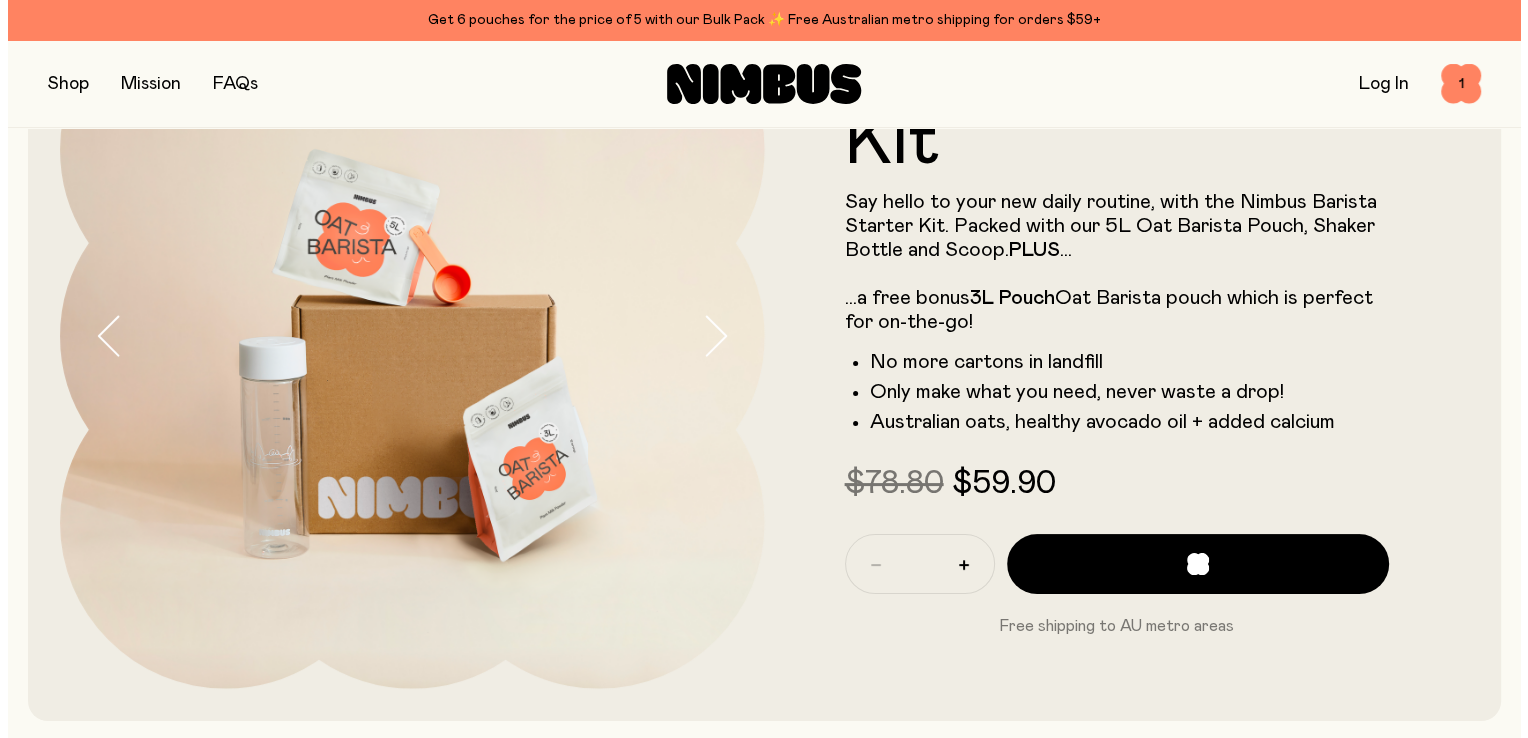 scroll, scrollTop: 0, scrollLeft: 0, axis: both 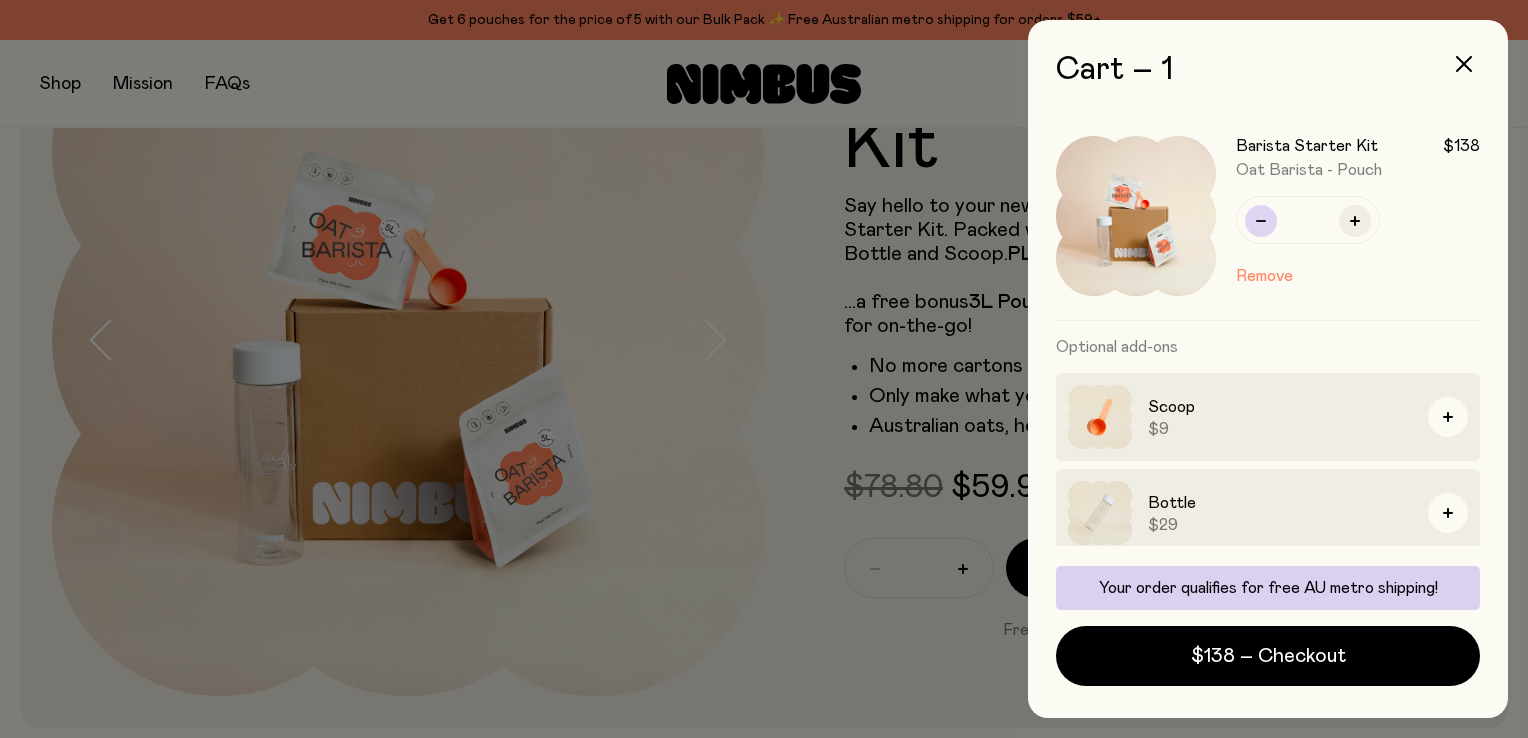 click 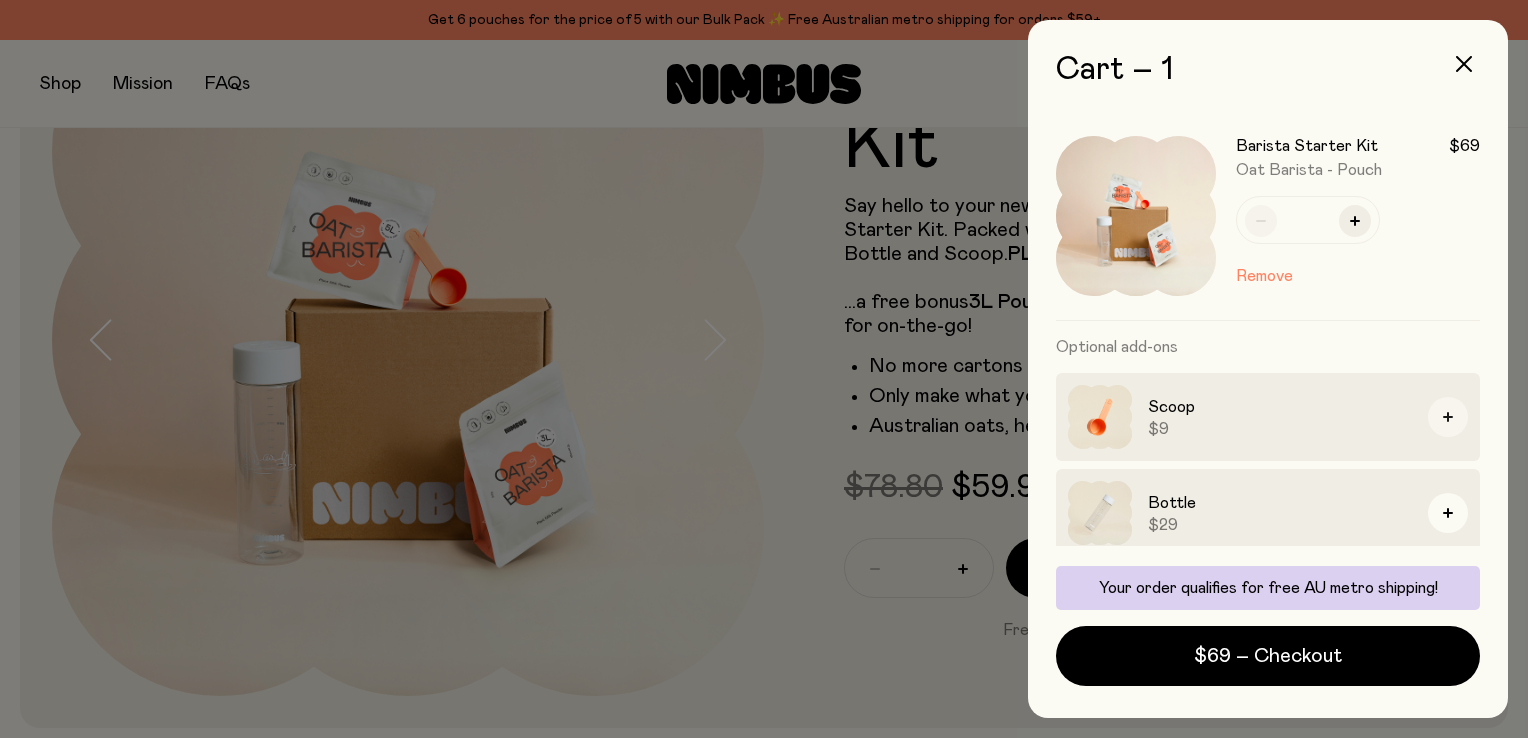 click 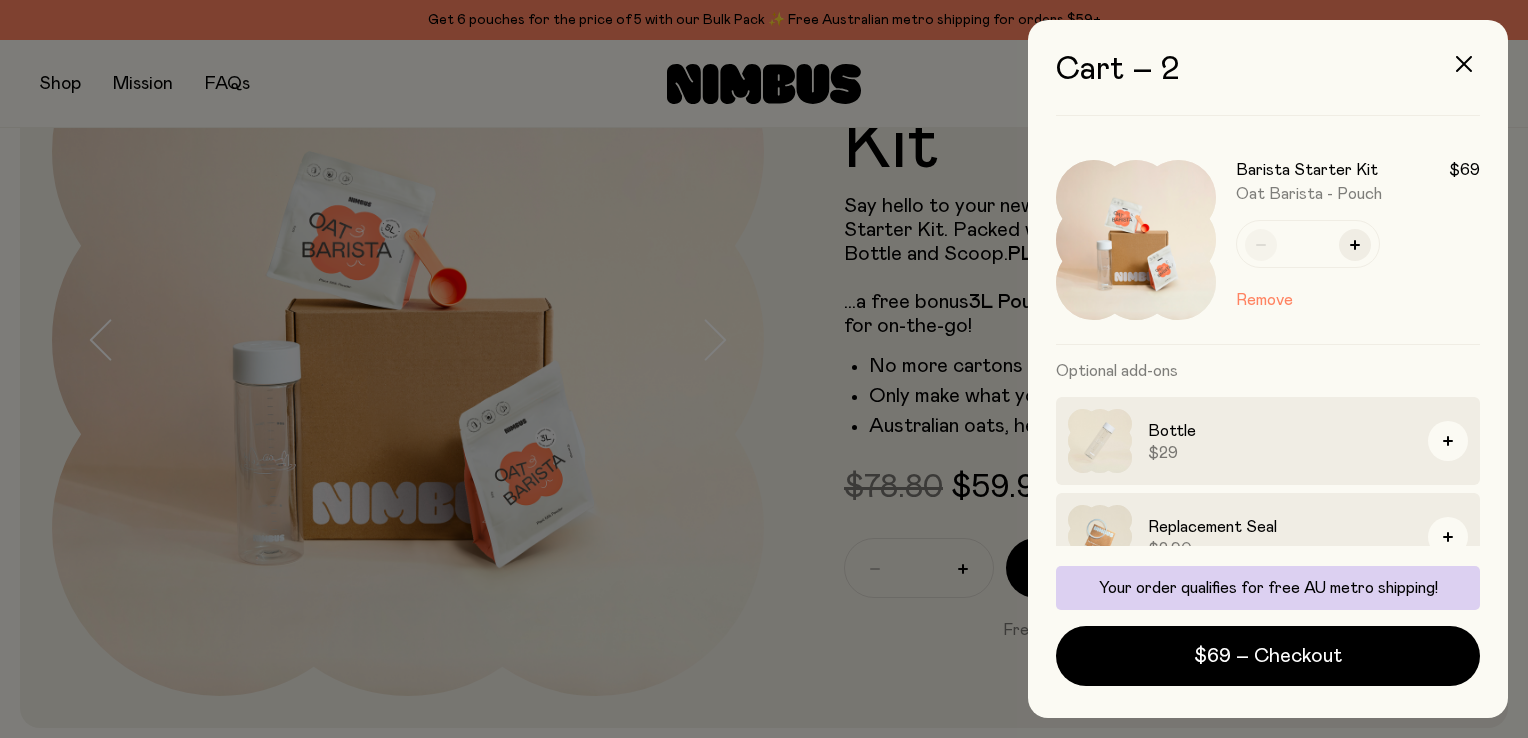 scroll, scrollTop: 239, scrollLeft: 0, axis: vertical 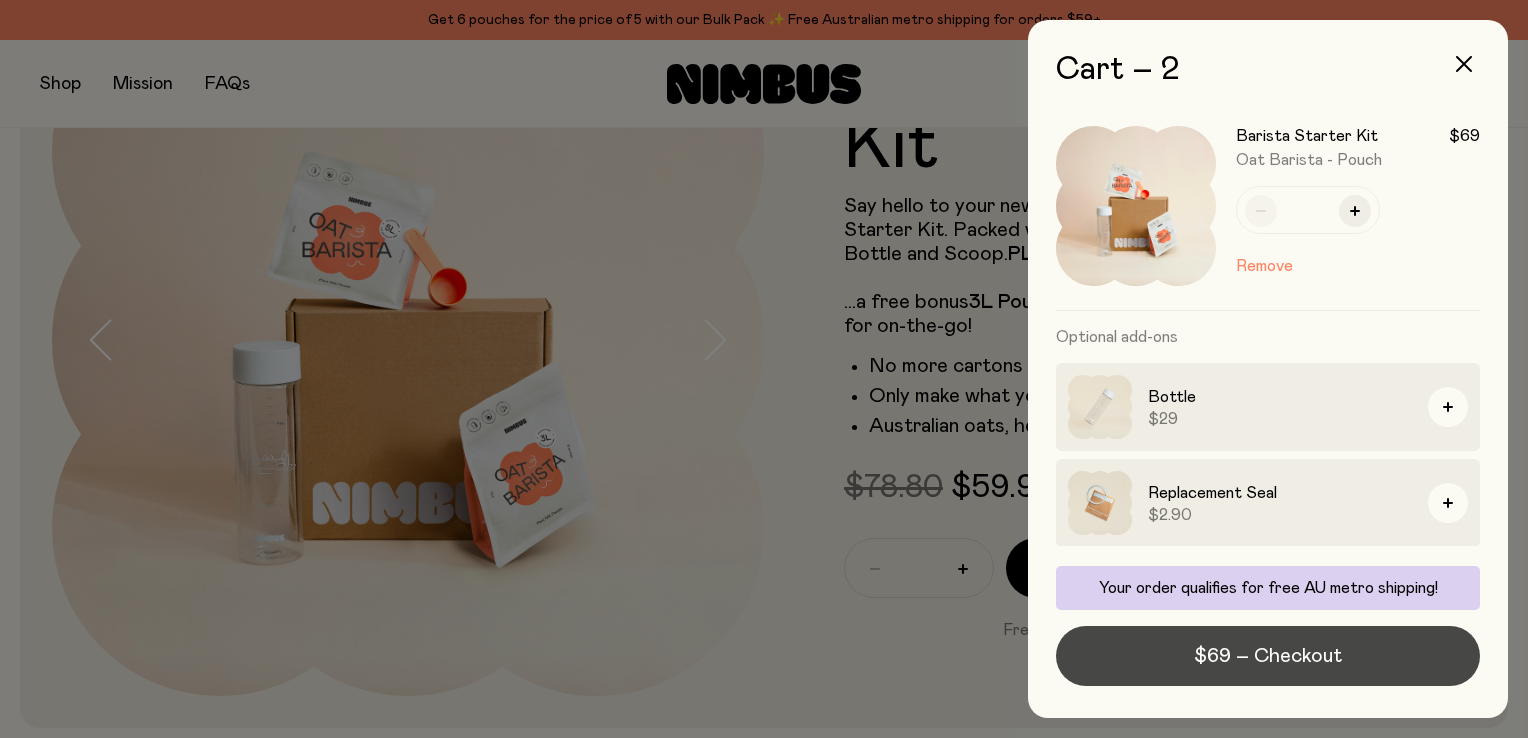 click on "$69 – Checkout" at bounding box center [1268, 656] 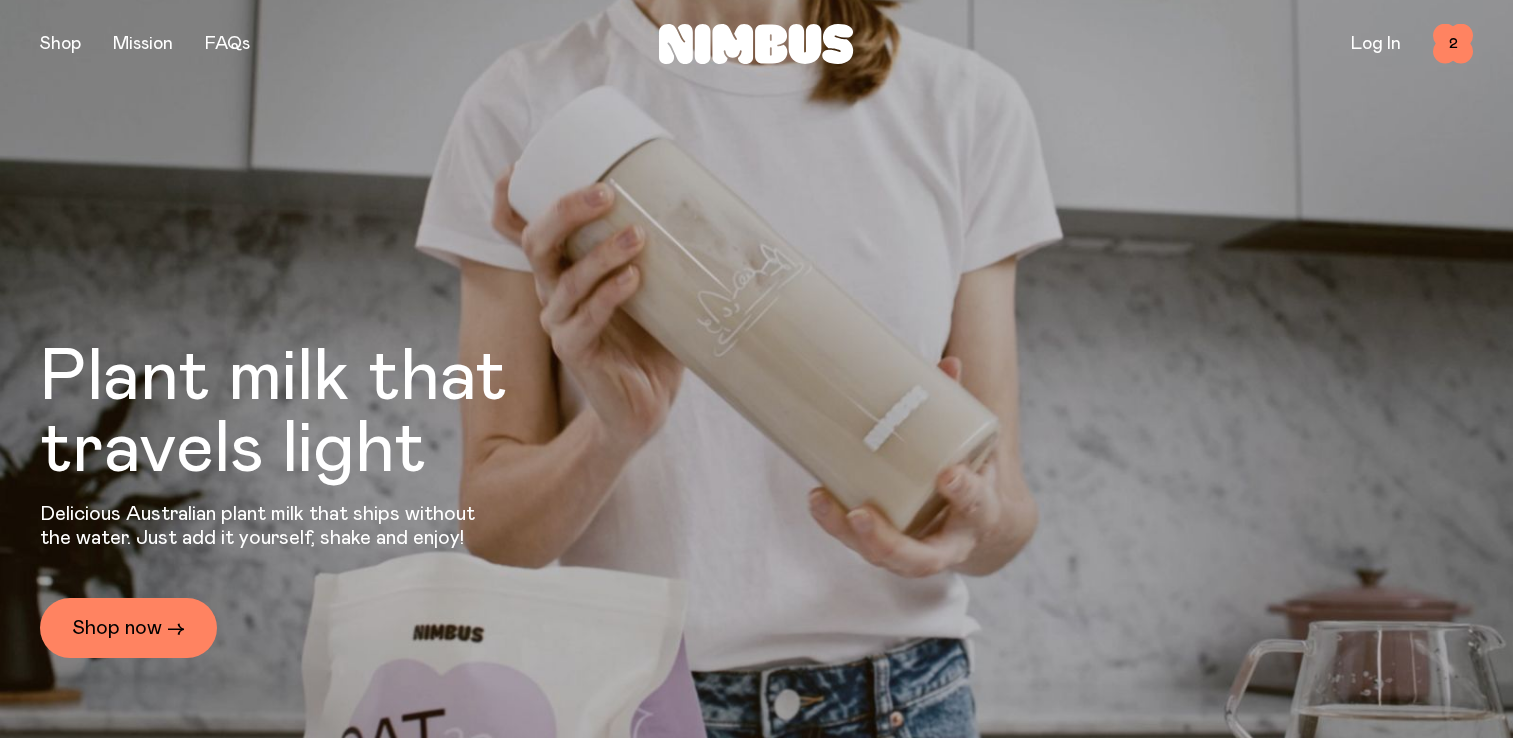 scroll, scrollTop: 0, scrollLeft: 0, axis: both 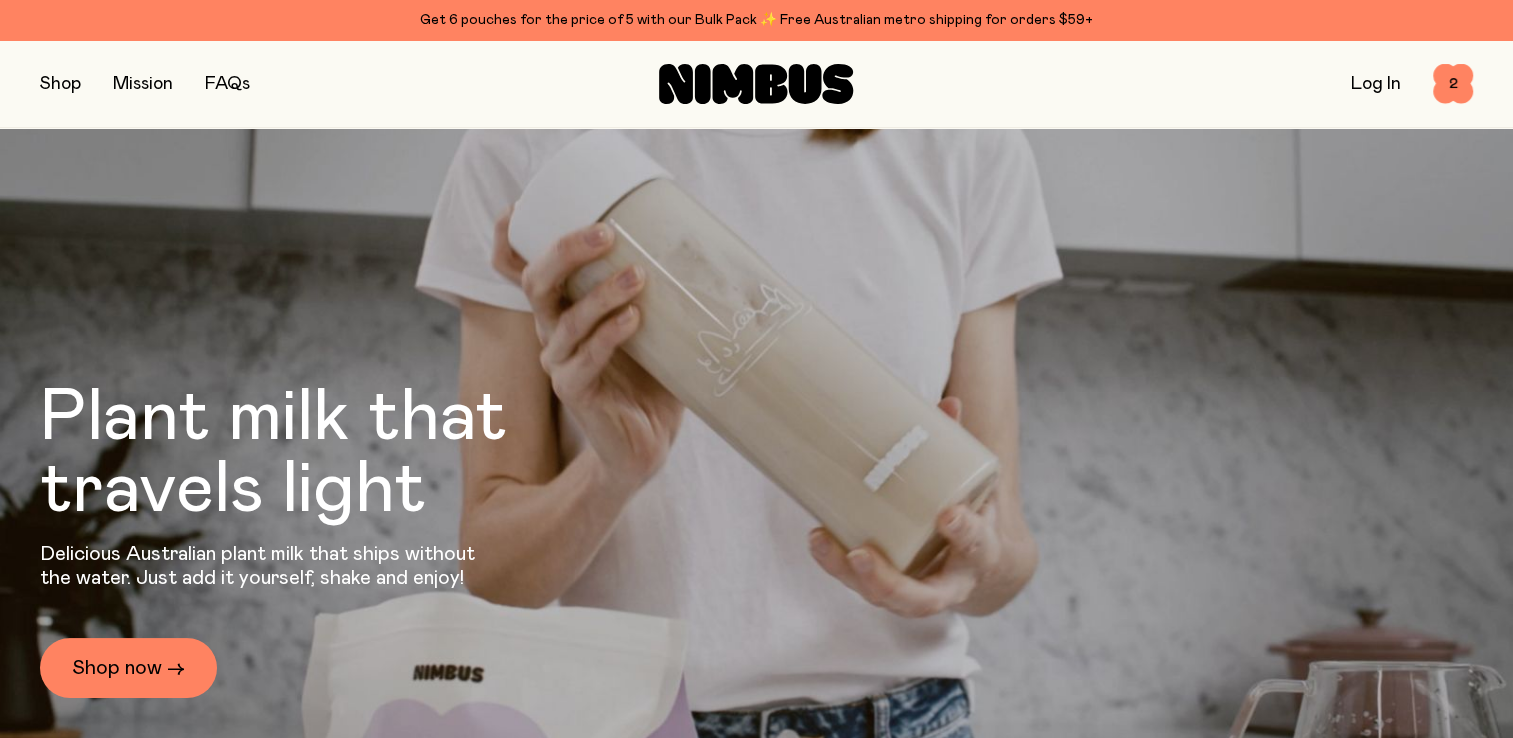 click on "FAQs" at bounding box center (227, 84) 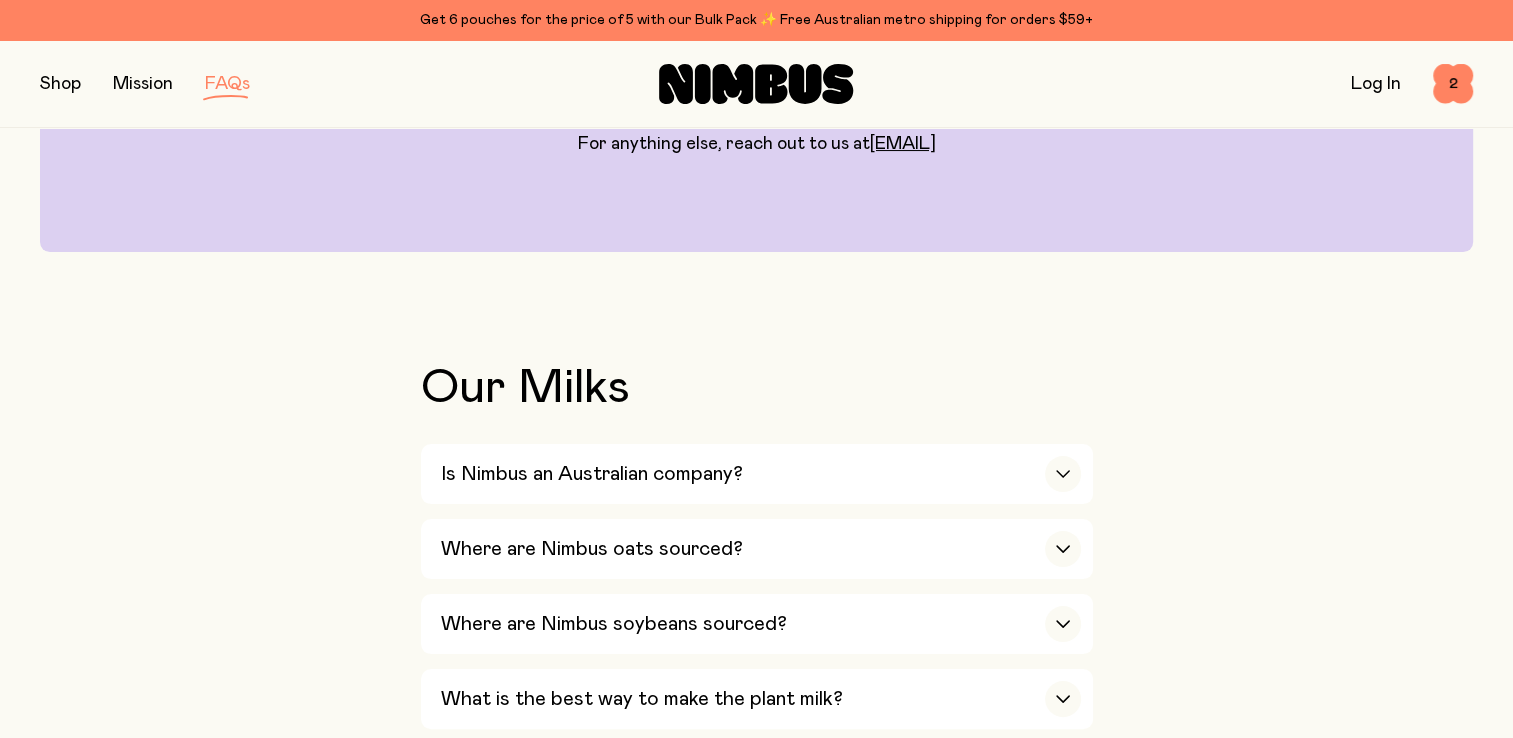 scroll, scrollTop: 400, scrollLeft: 0, axis: vertical 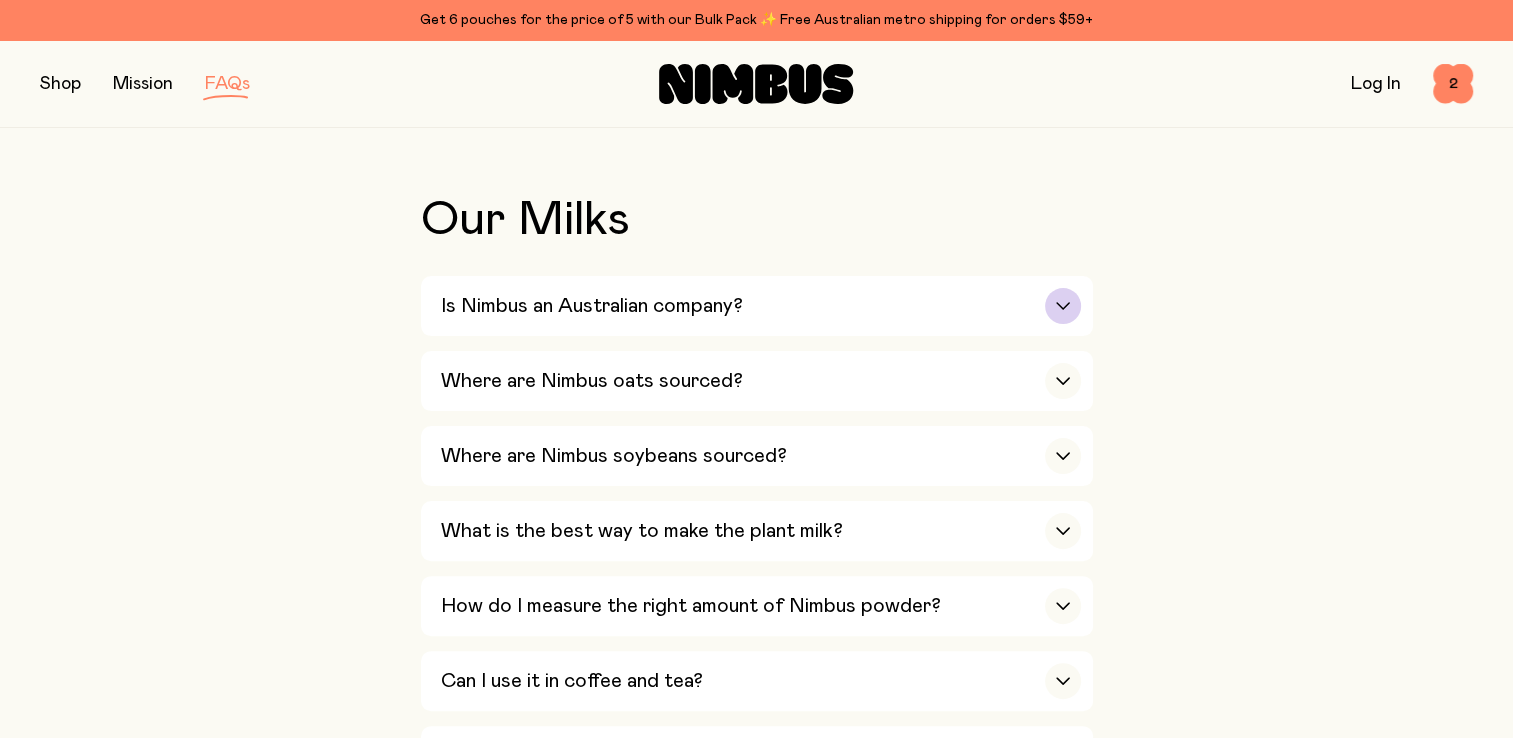 click 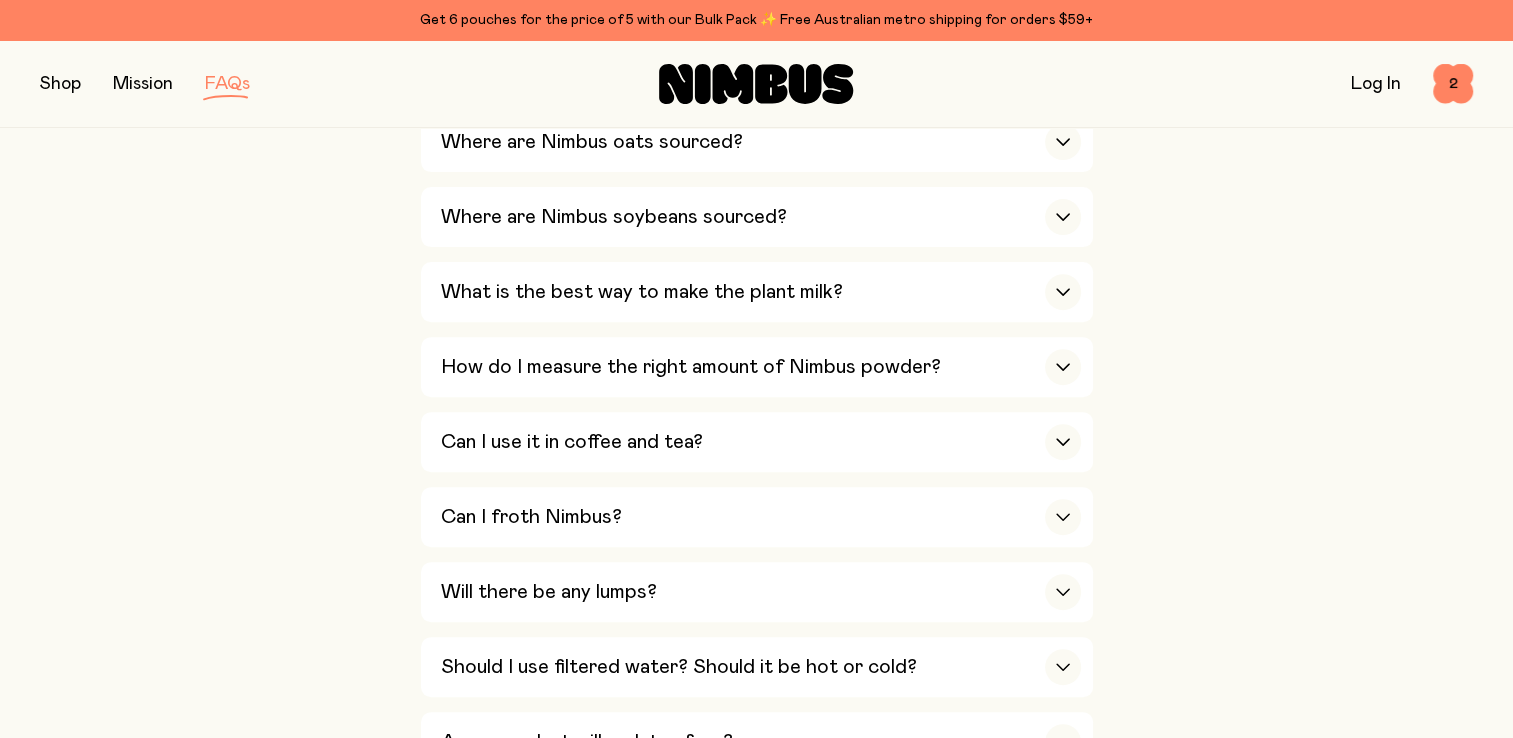 scroll, scrollTop: 700, scrollLeft: 0, axis: vertical 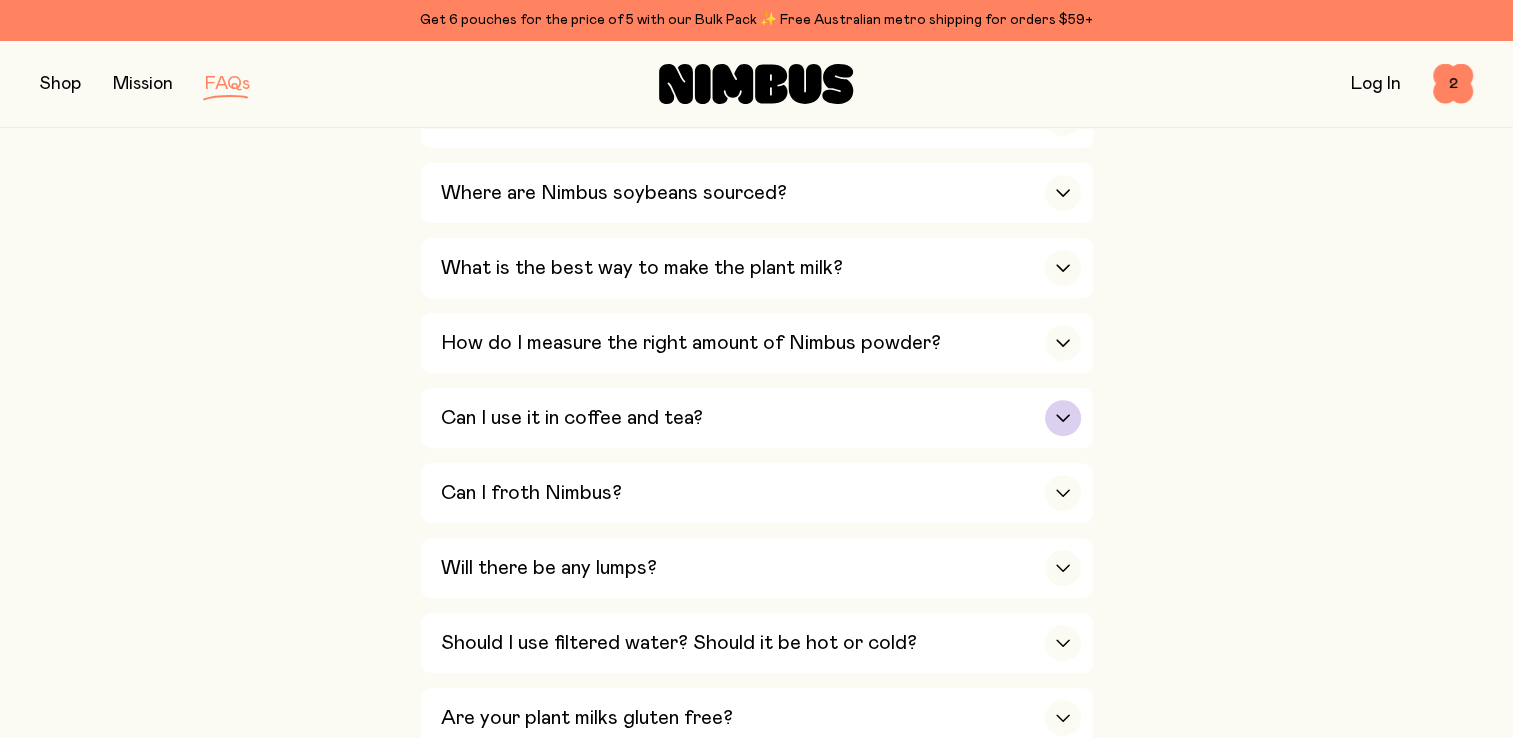 click 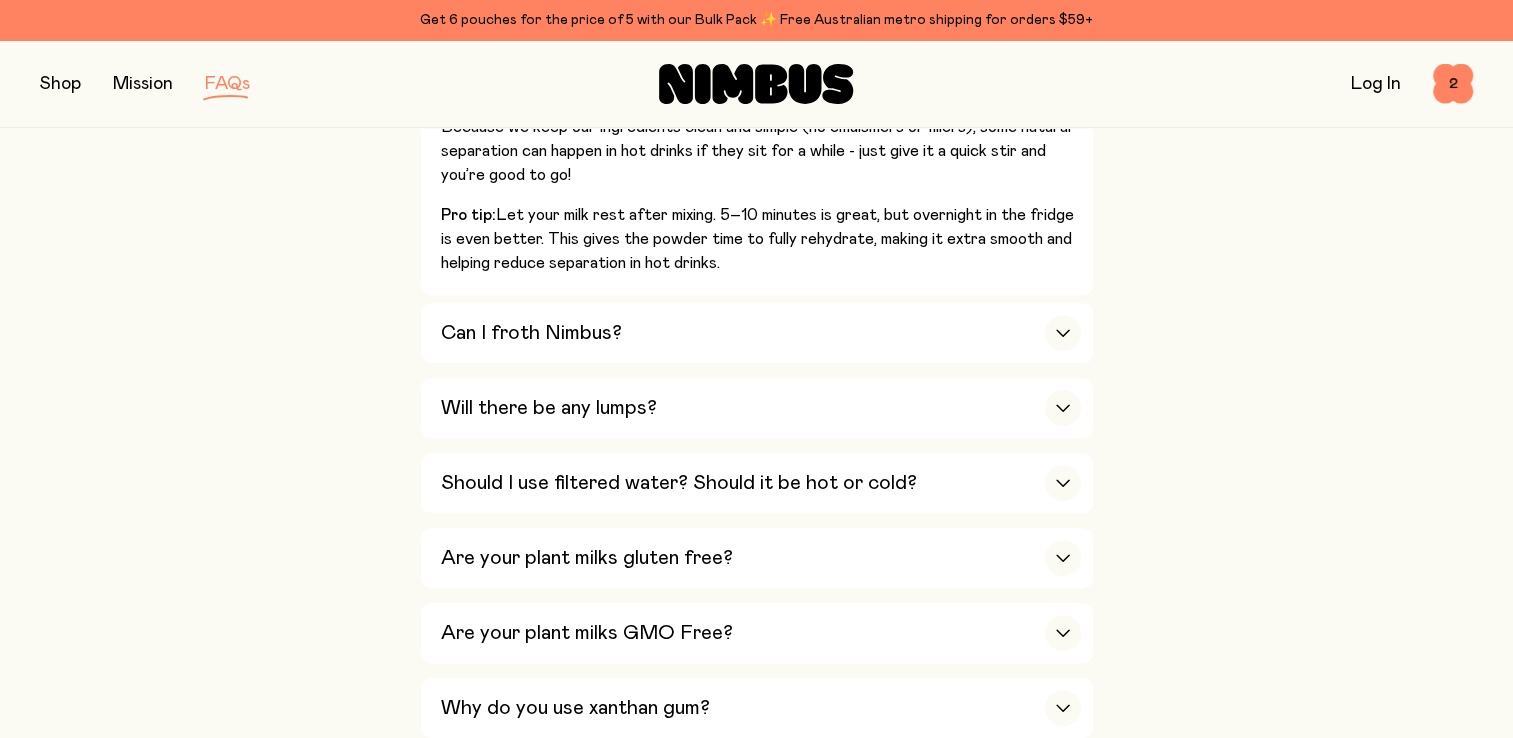 scroll, scrollTop: 1200, scrollLeft: 0, axis: vertical 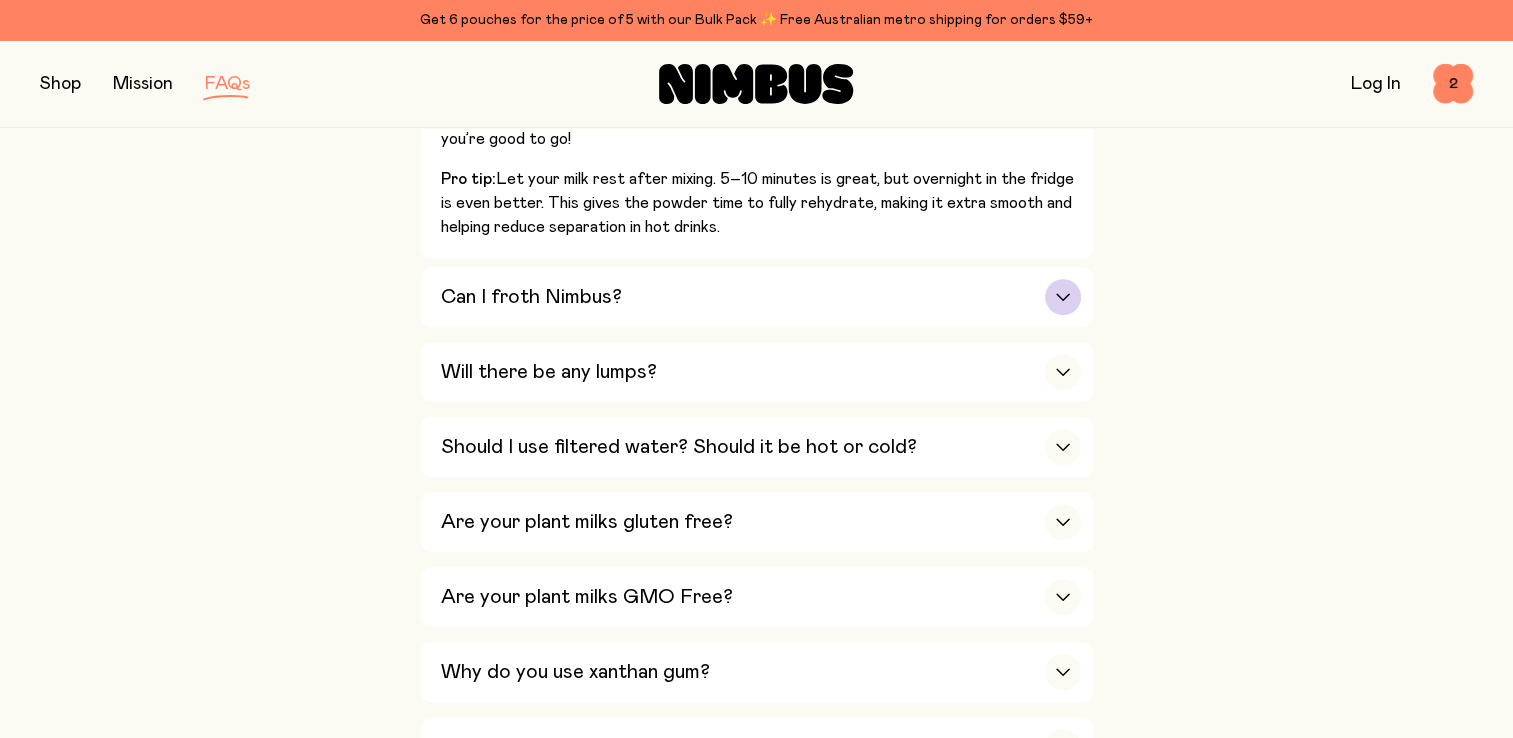 click at bounding box center [1063, 297] 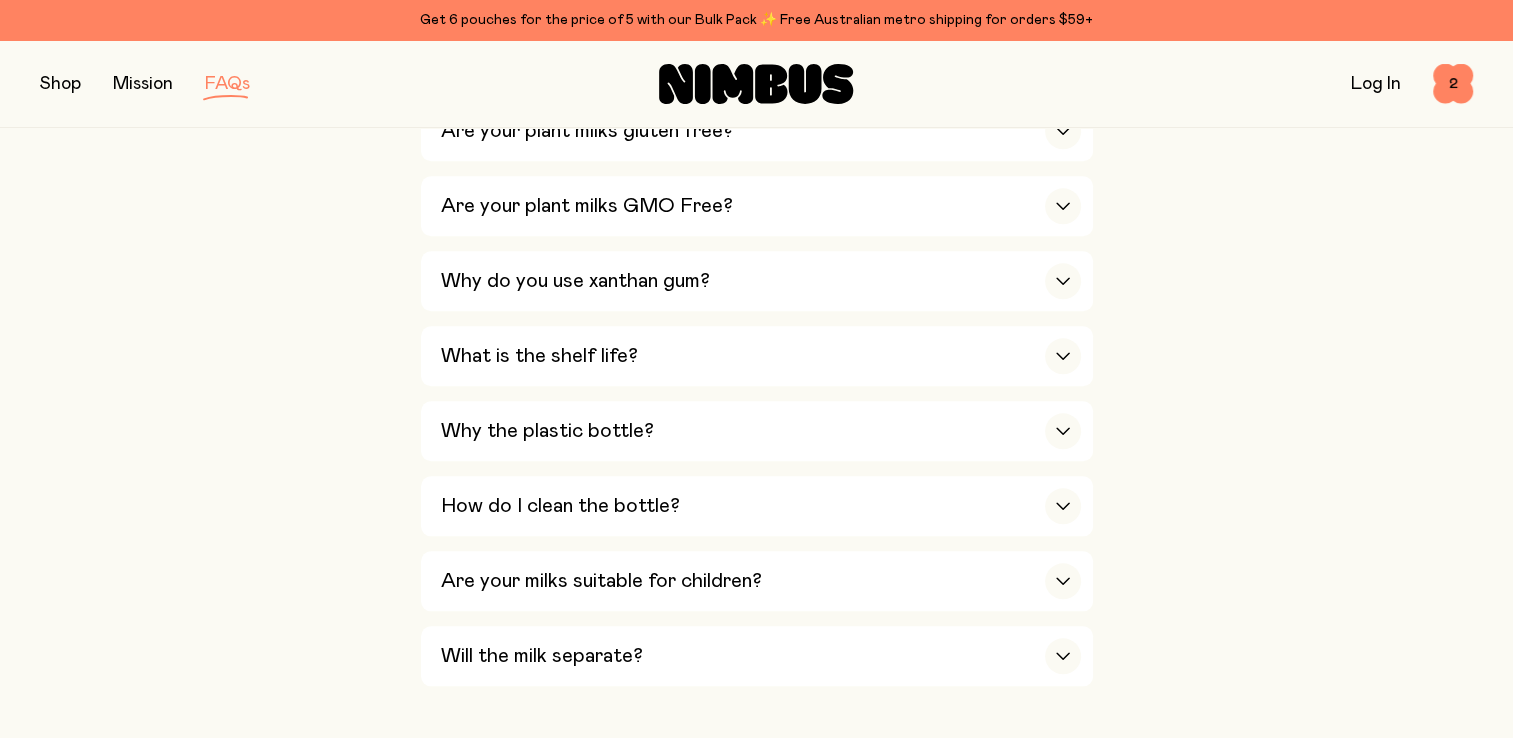 scroll, scrollTop: 1900, scrollLeft: 0, axis: vertical 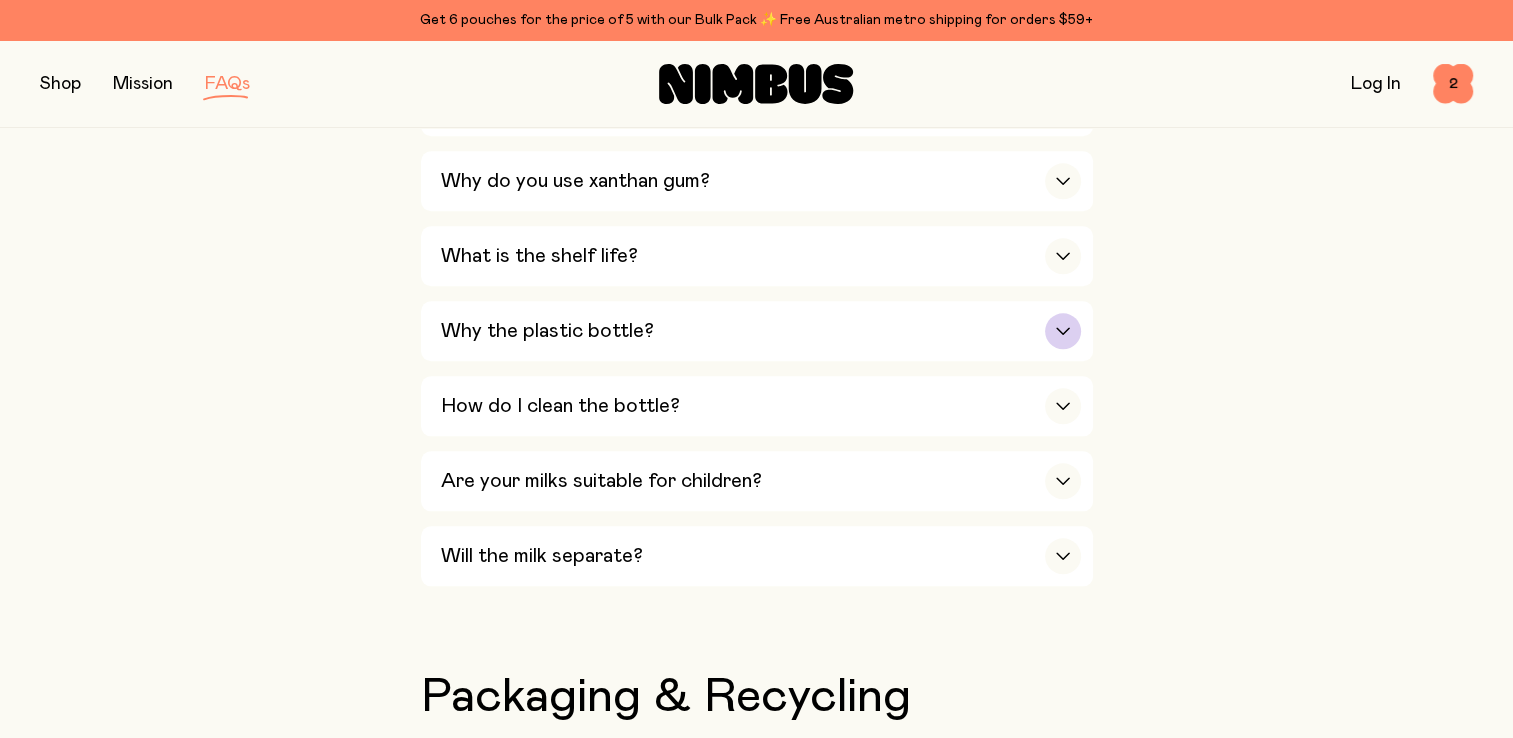 click at bounding box center [1063, 331] 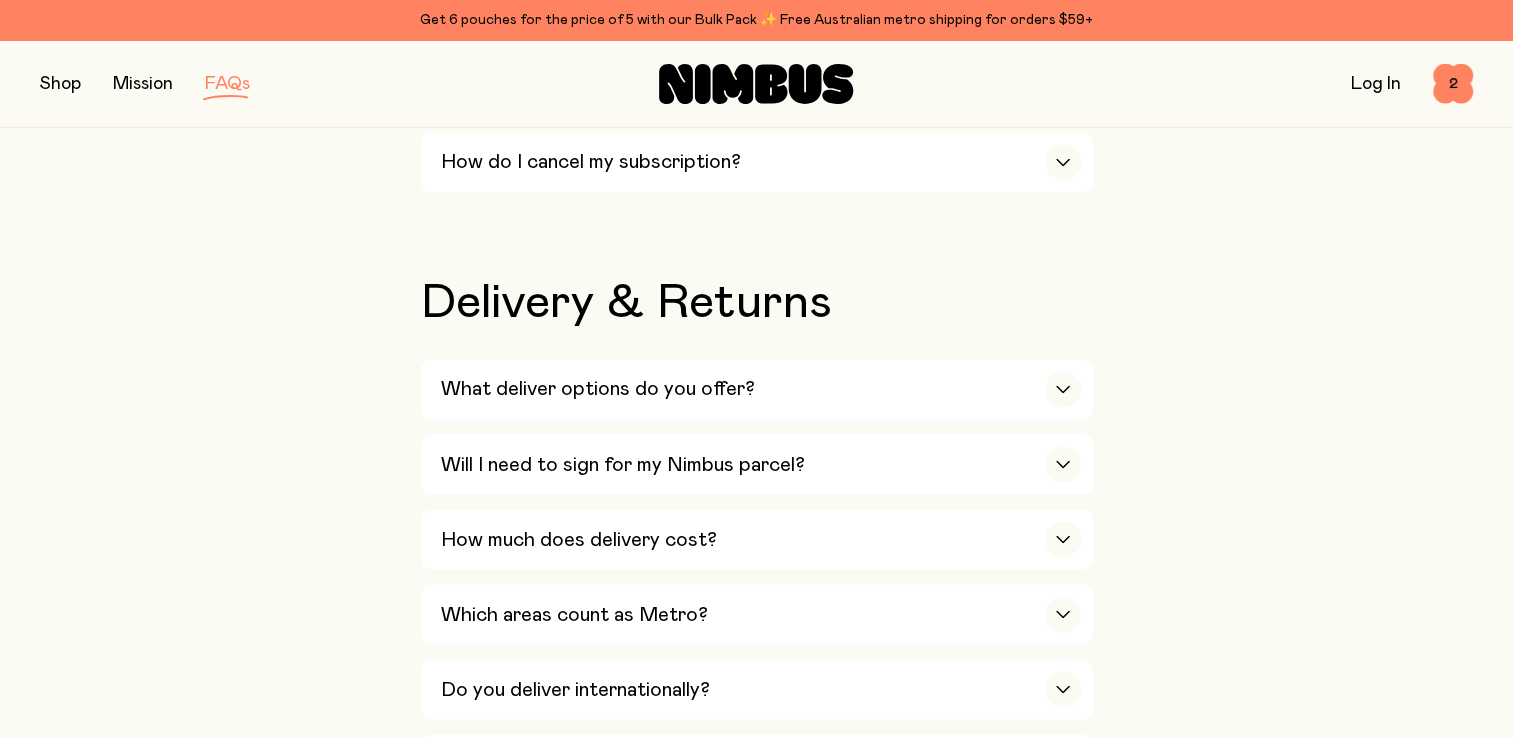 scroll, scrollTop: 3423, scrollLeft: 0, axis: vertical 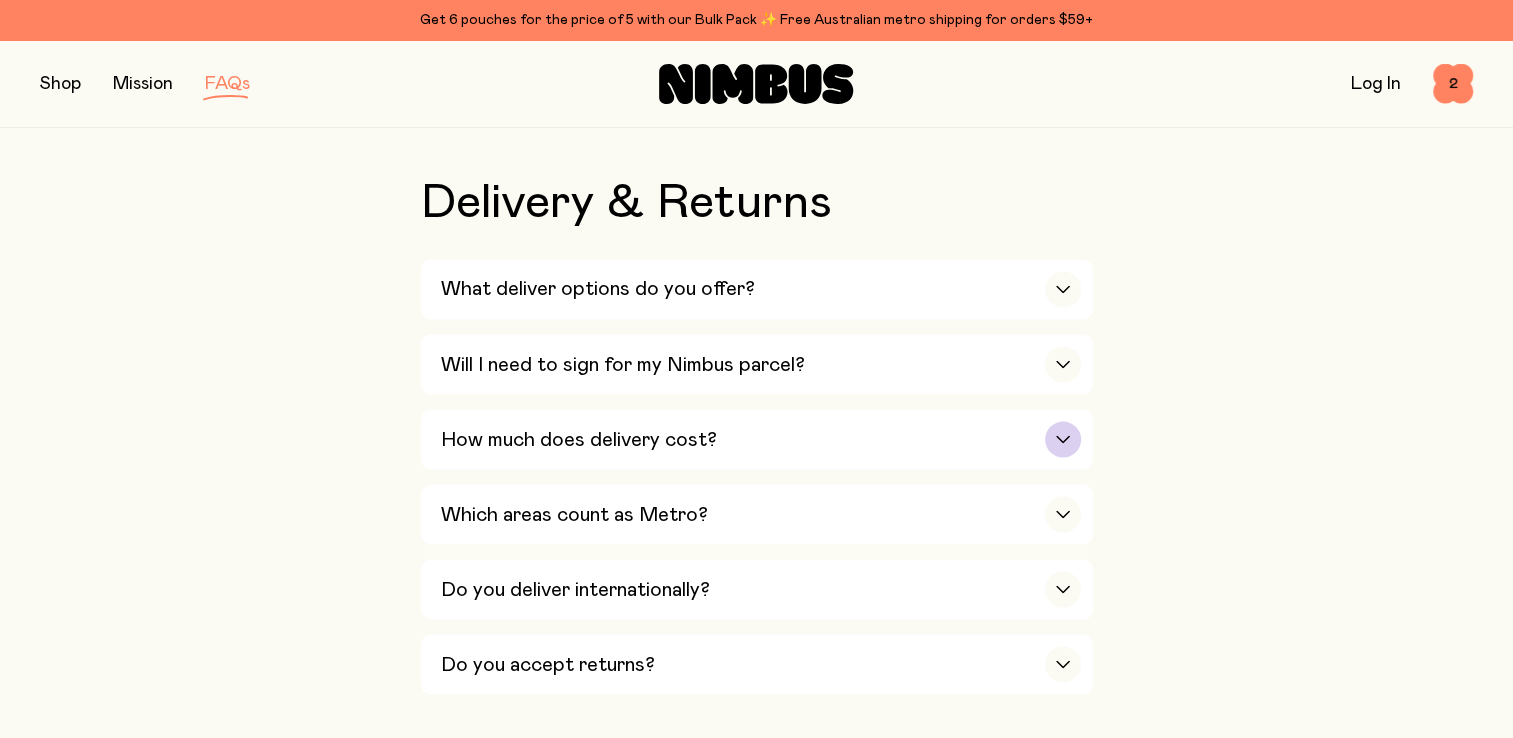 click at bounding box center (1063, 439) 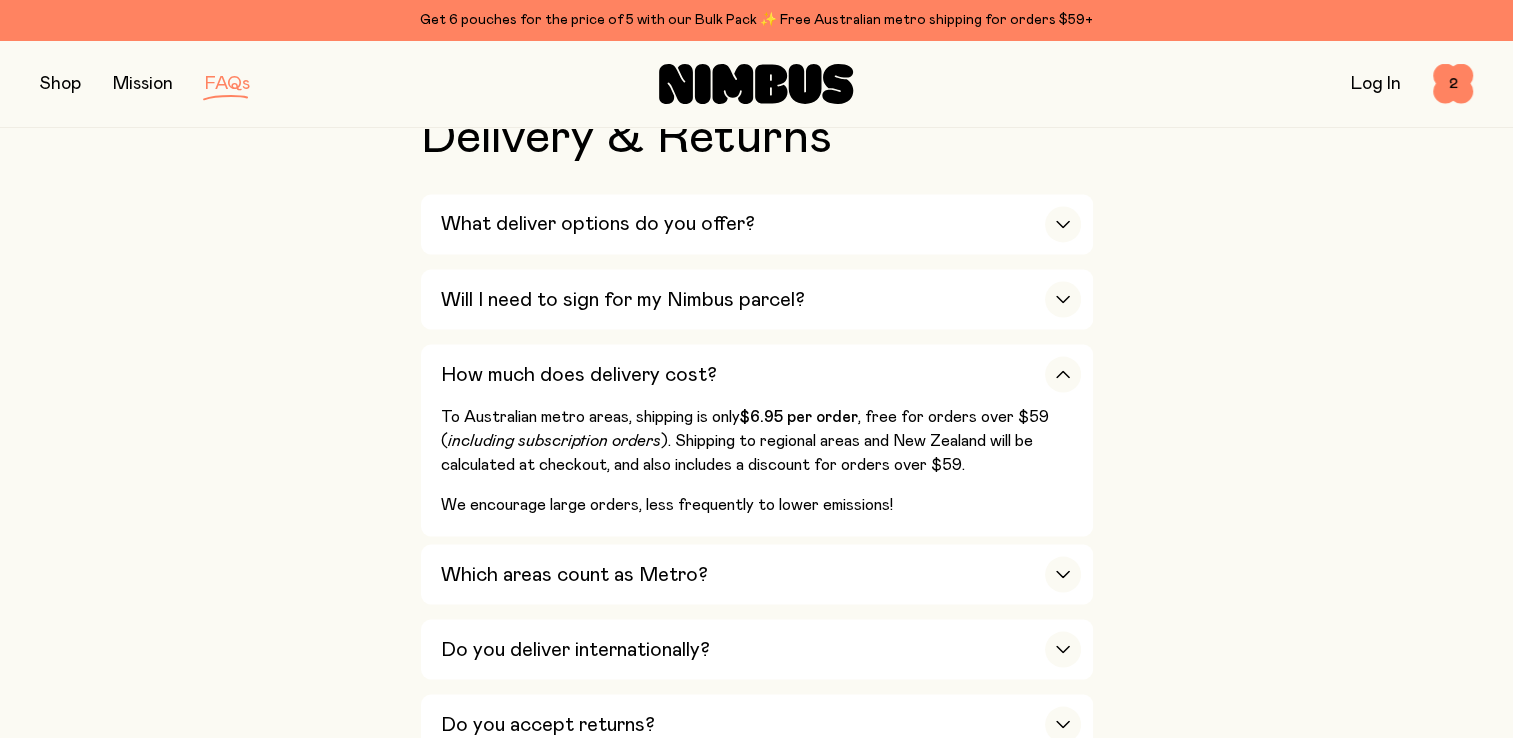 scroll, scrollTop: 3523, scrollLeft: 0, axis: vertical 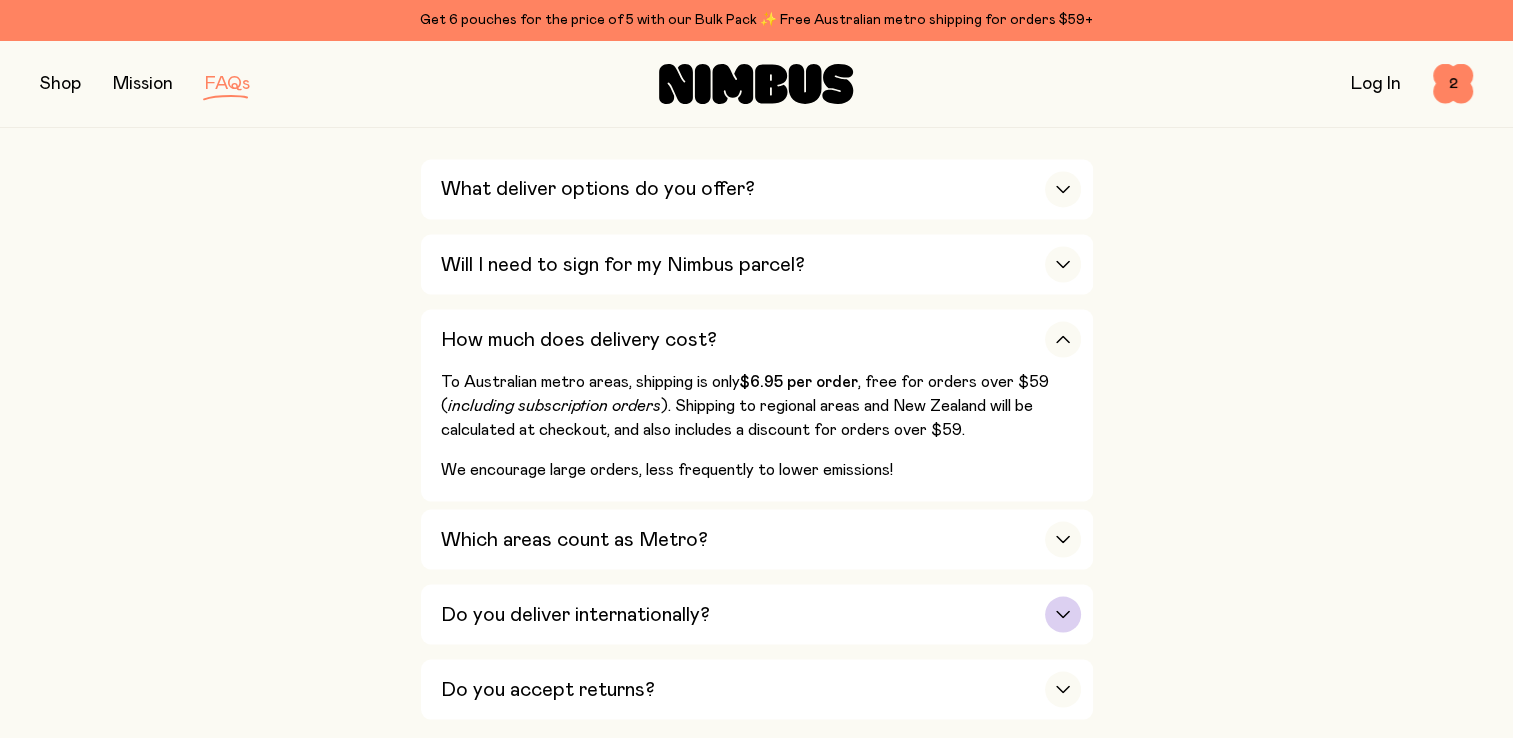 click 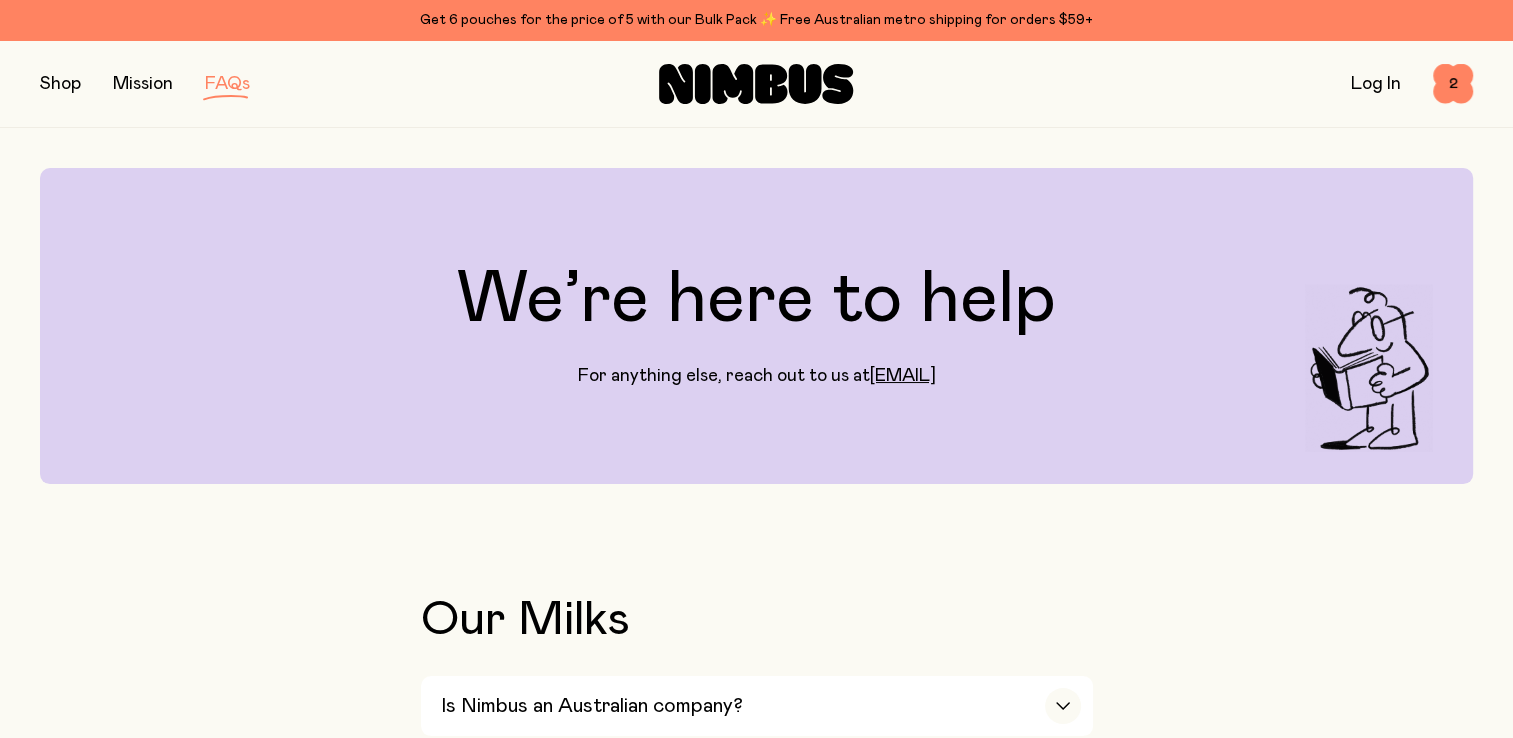 scroll, scrollTop: 0, scrollLeft: 0, axis: both 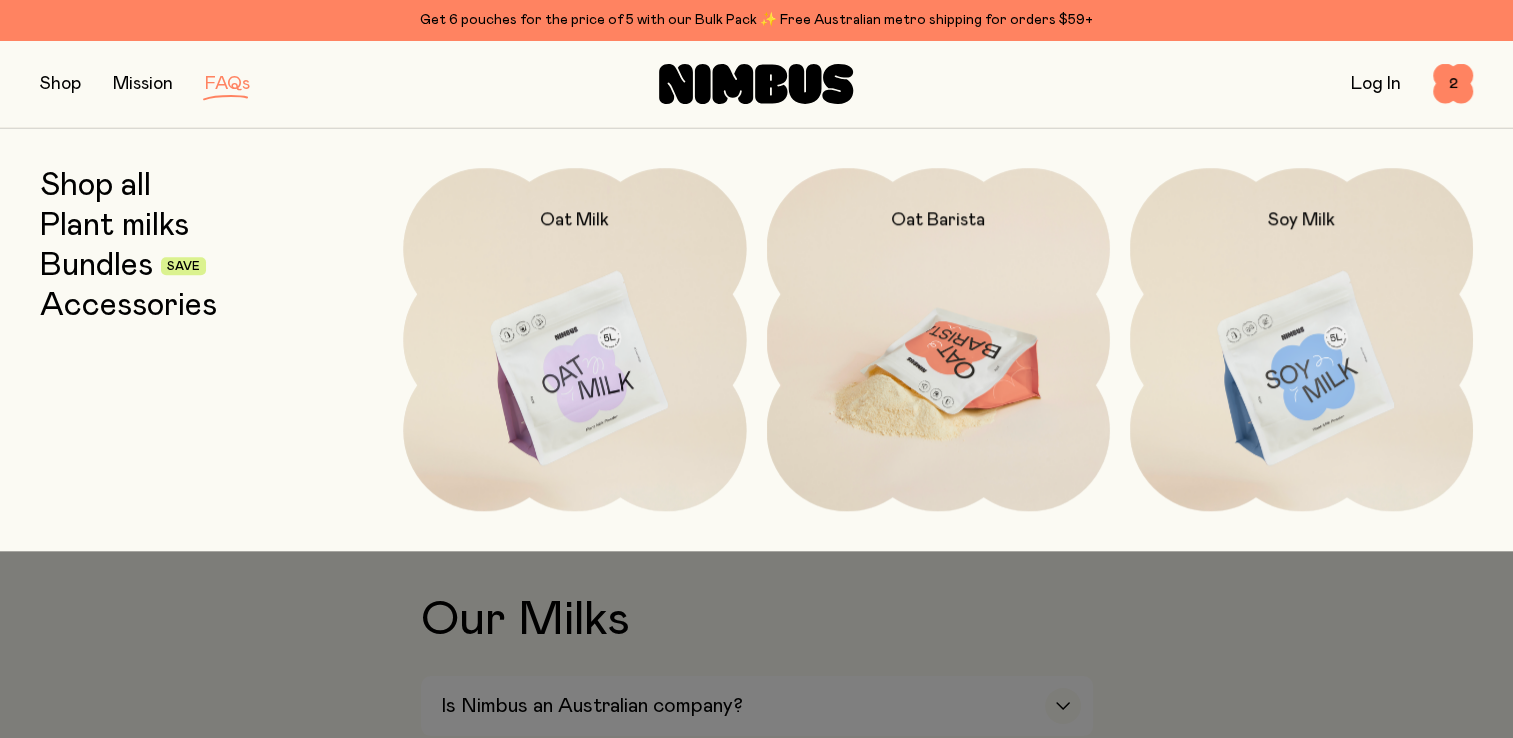 click at bounding box center (938, 369) 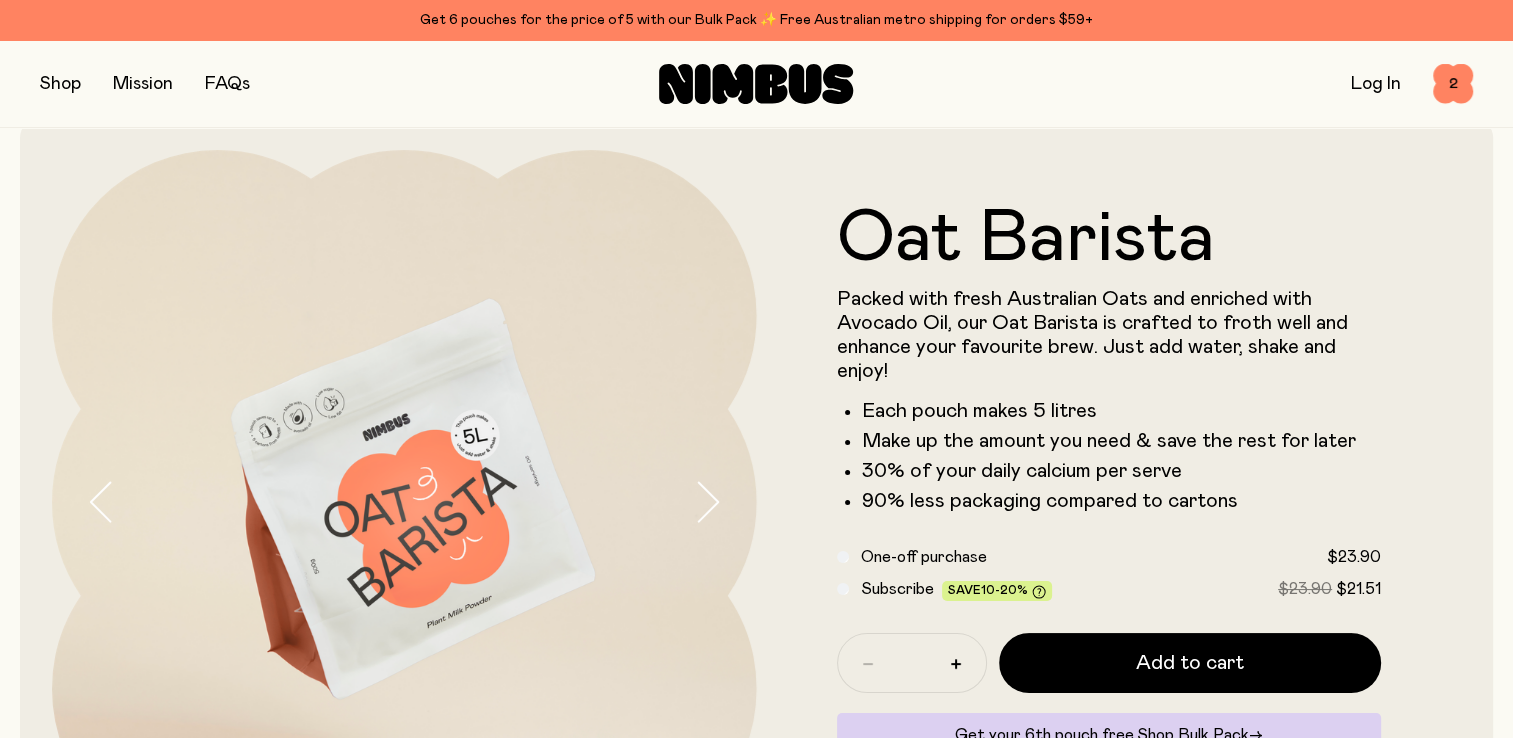scroll, scrollTop: 0, scrollLeft: 0, axis: both 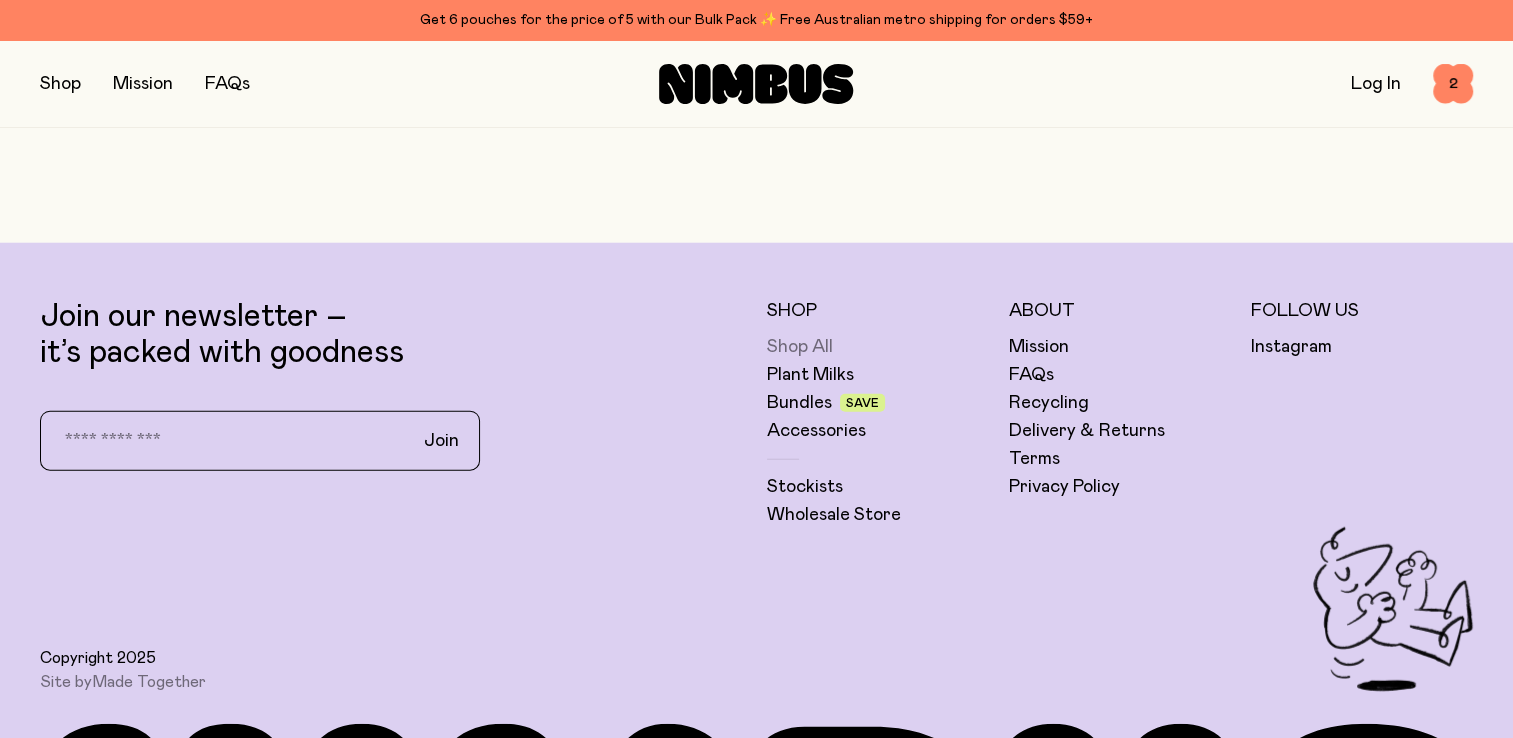 click on "Shop All" at bounding box center (800, 347) 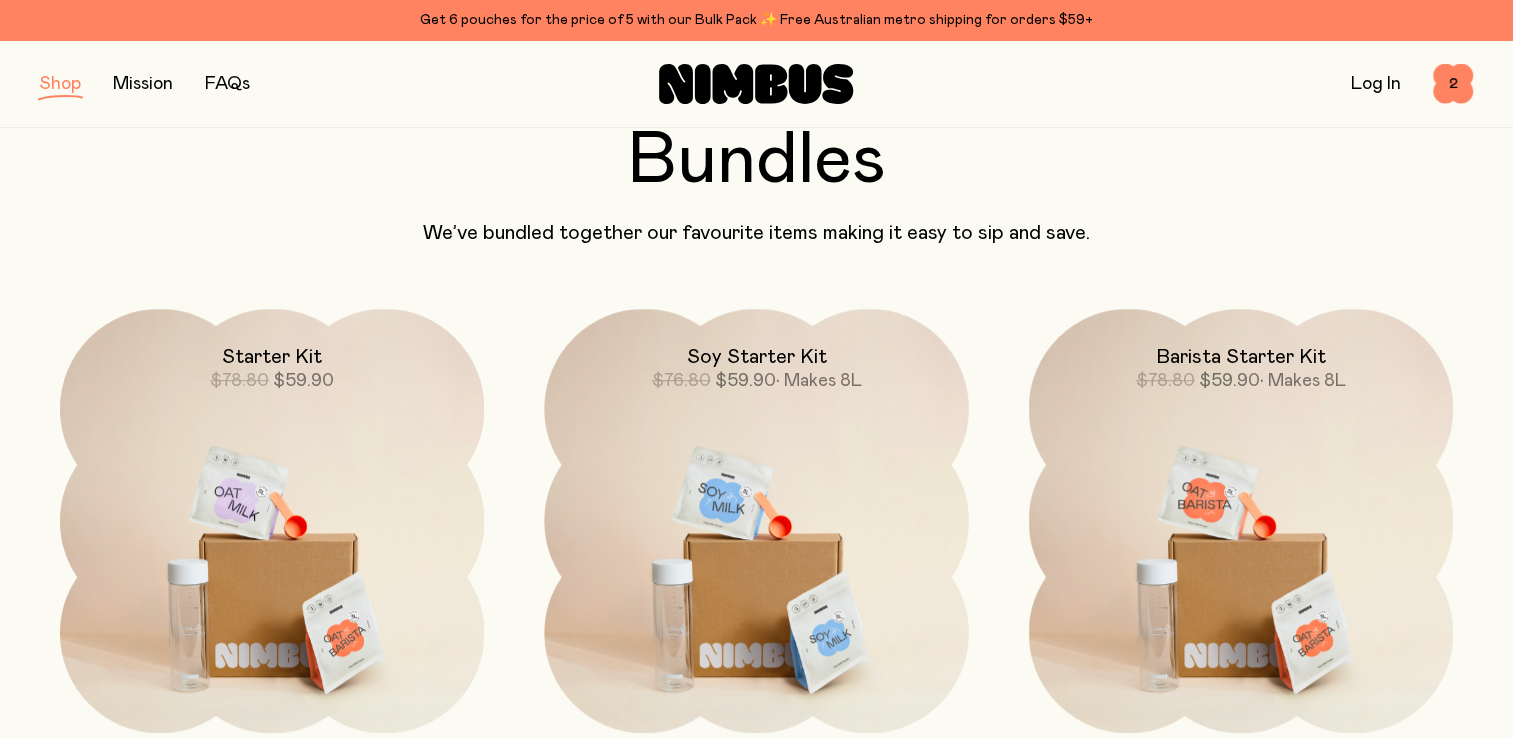 scroll, scrollTop: 1500, scrollLeft: 0, axis: vertical 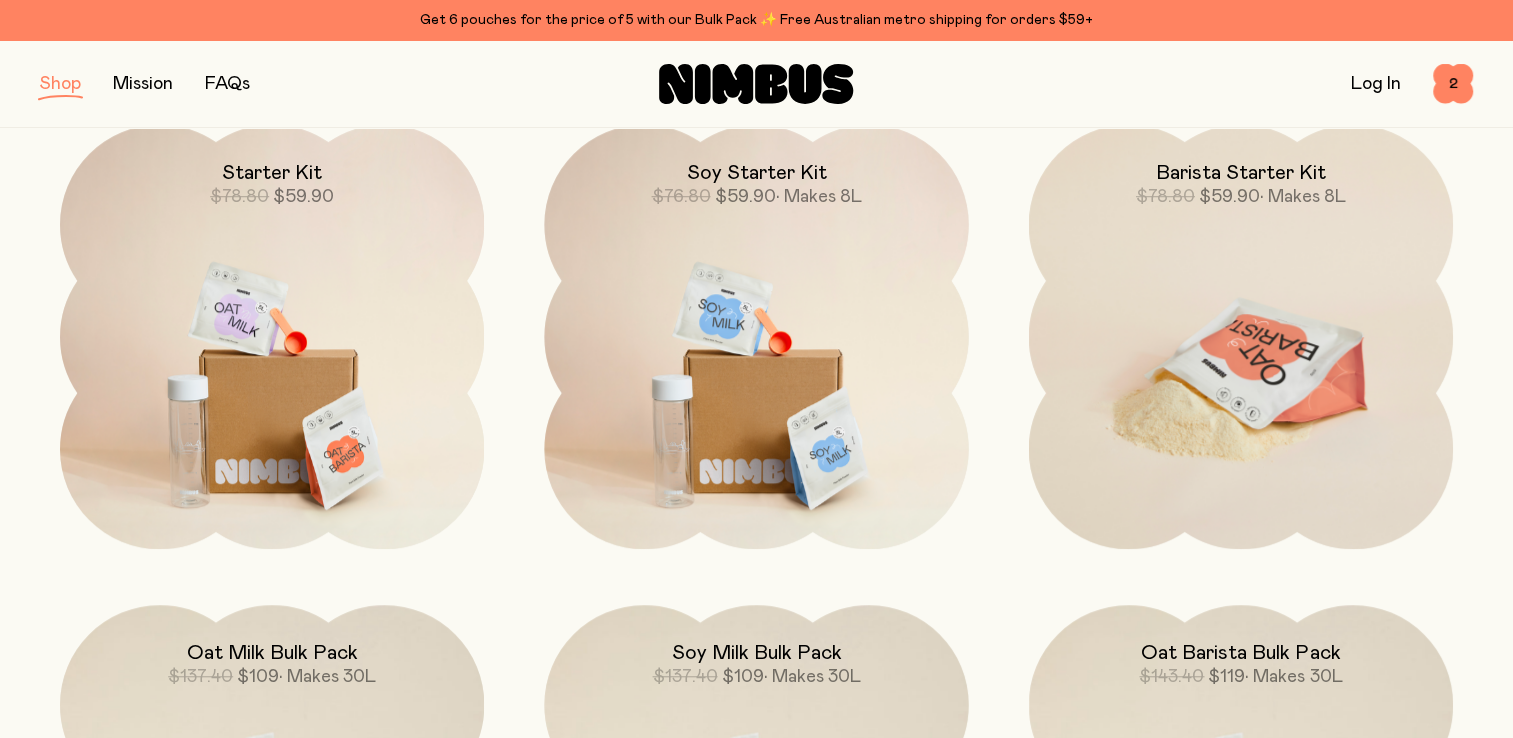 click at bounding box center [1241, 374] 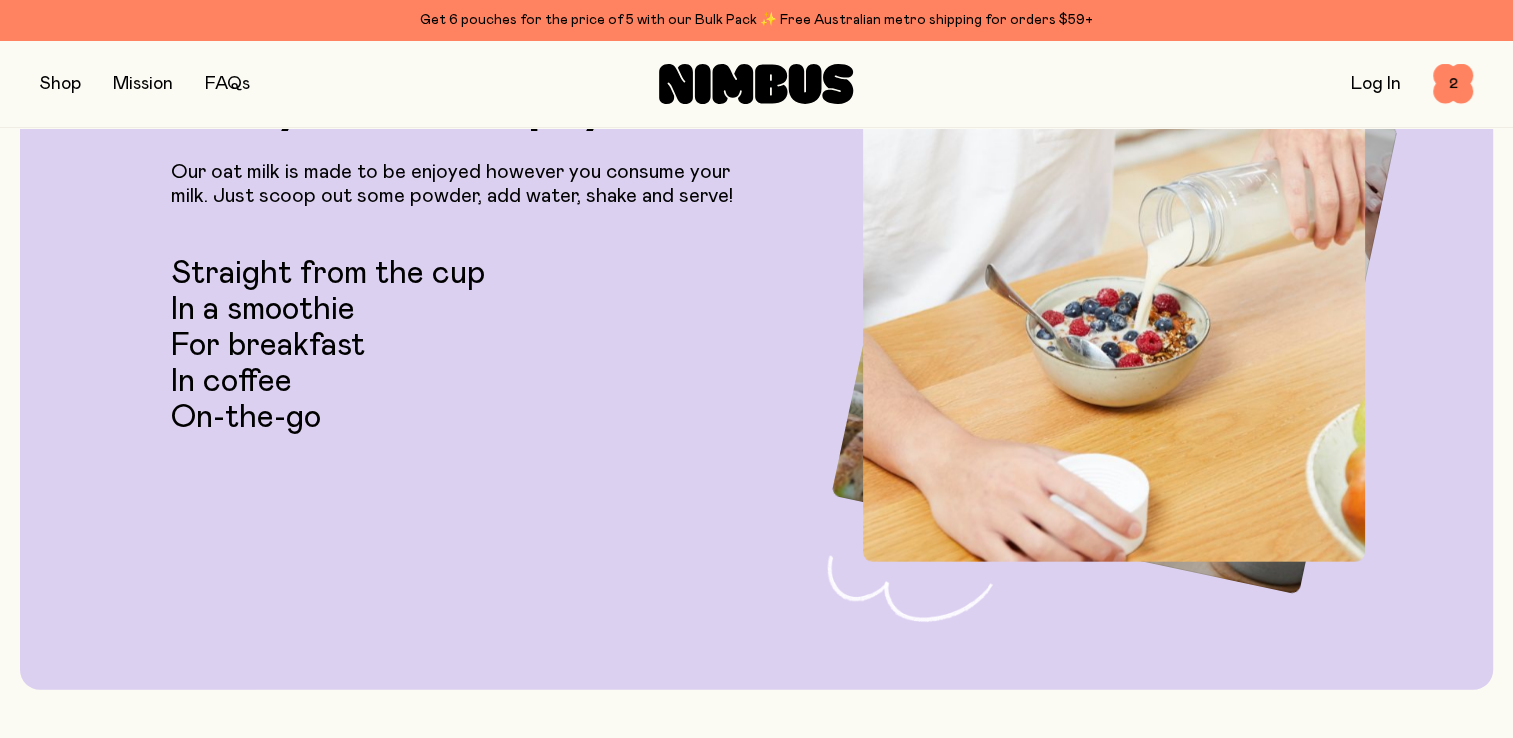 scroll, scrollTop: 4900, scrollLeft: 0, axis: vertical 